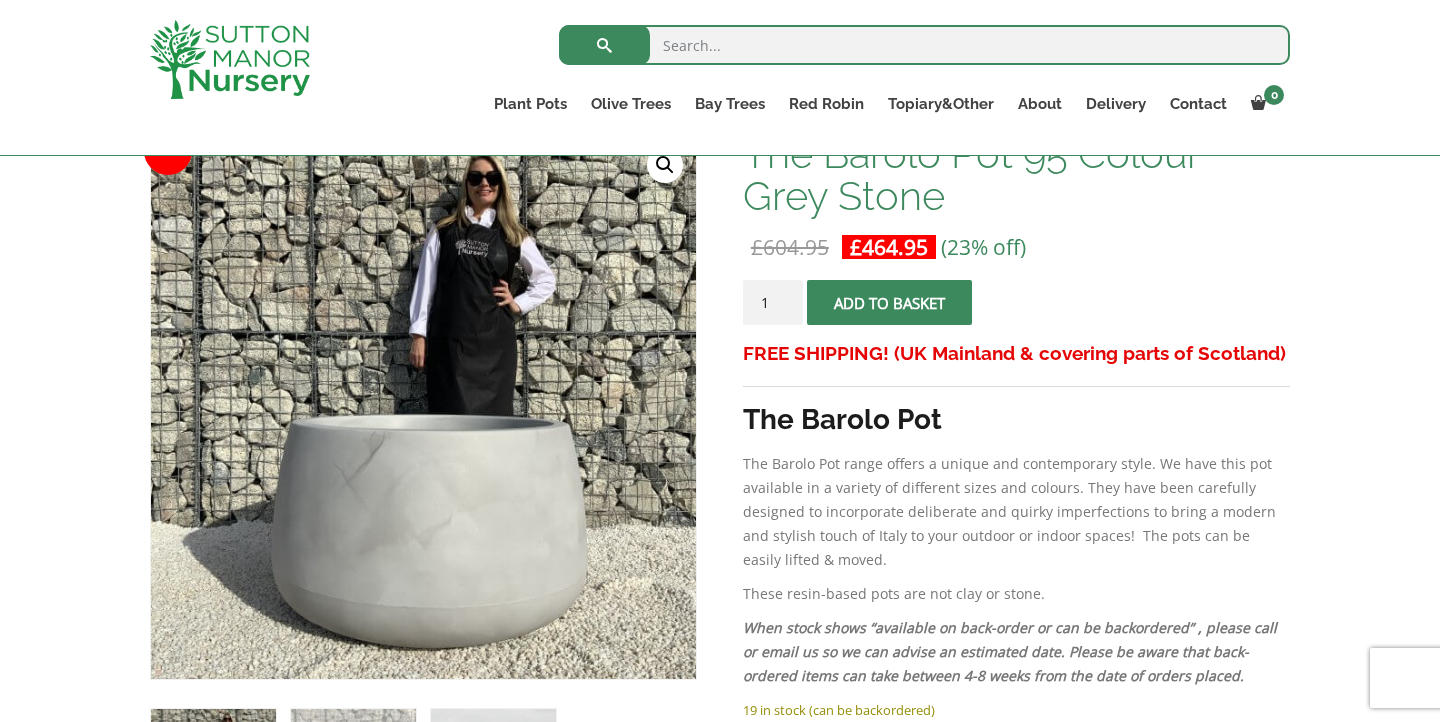 scroll, scrollTop: 329, scrollLeft: 0, axis: vertical 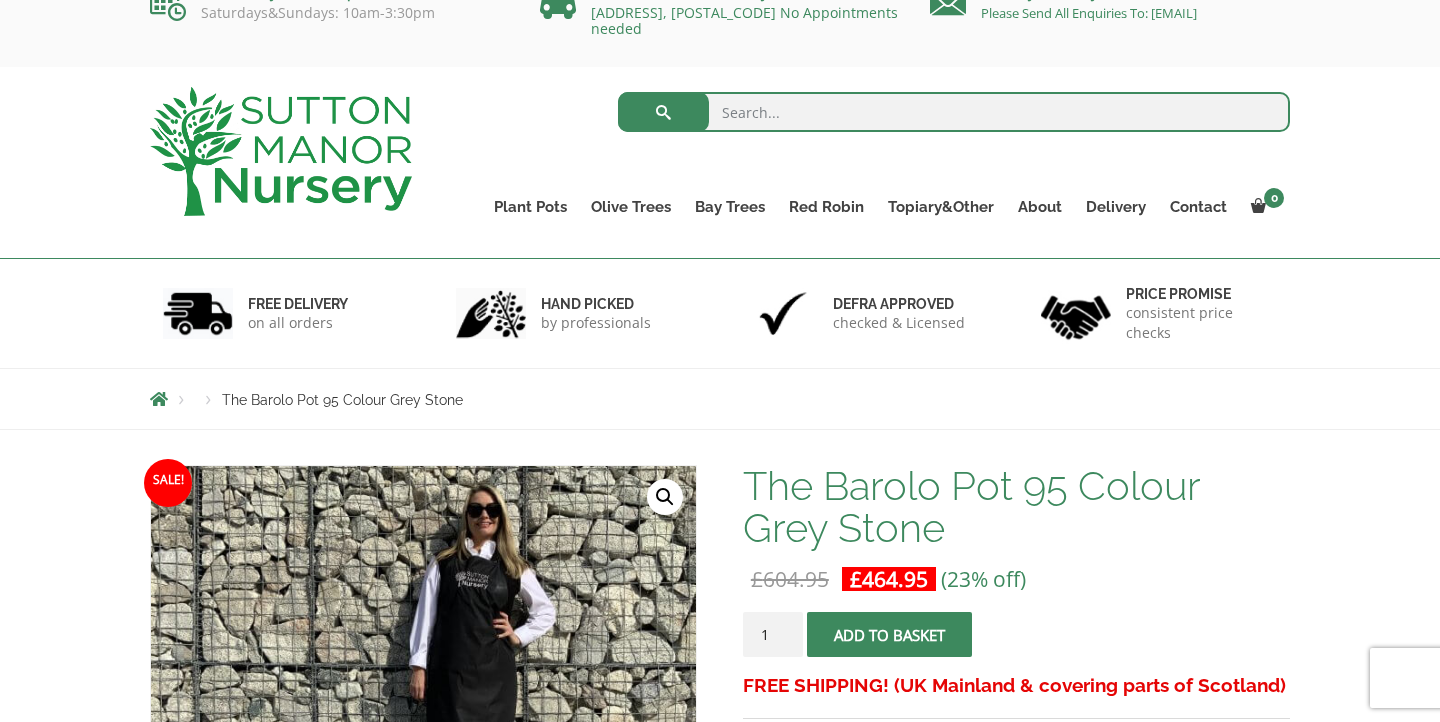 click at bounding box center (954, 112) 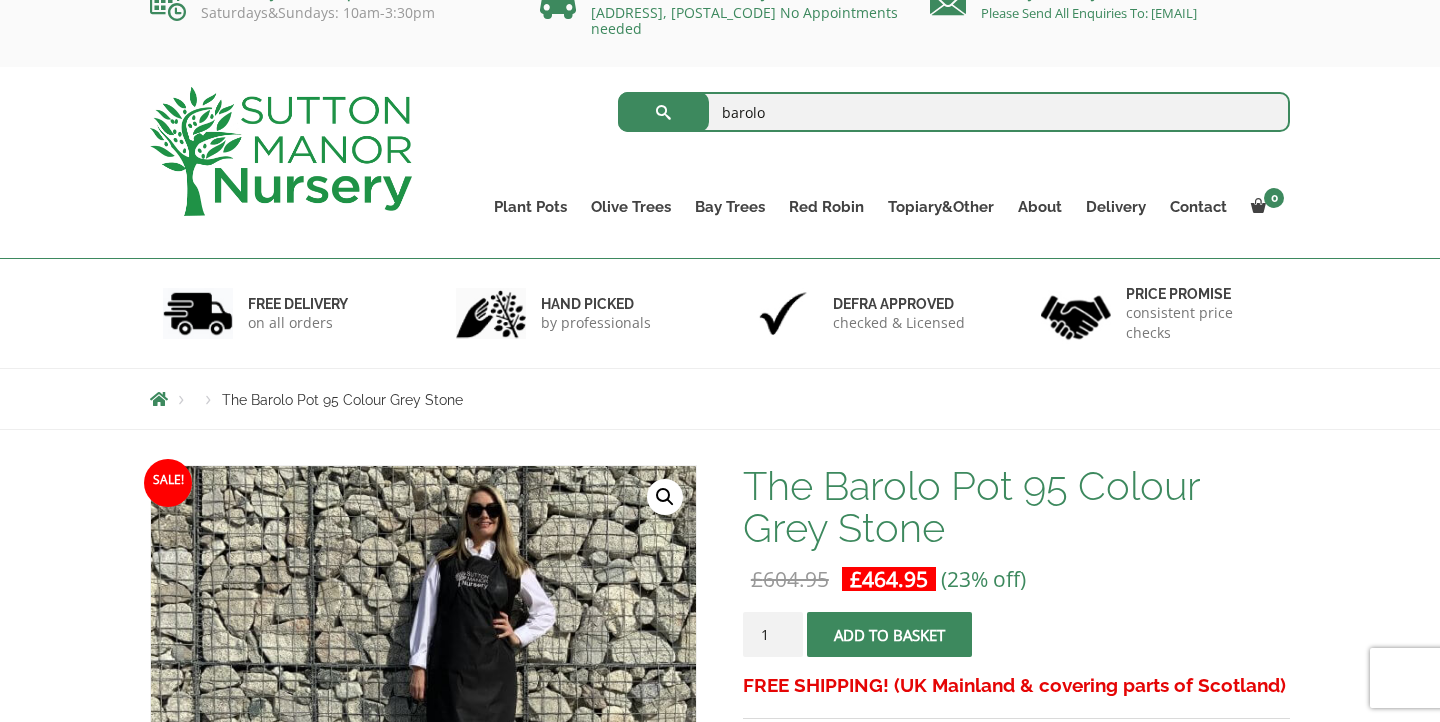 type on "barolo" 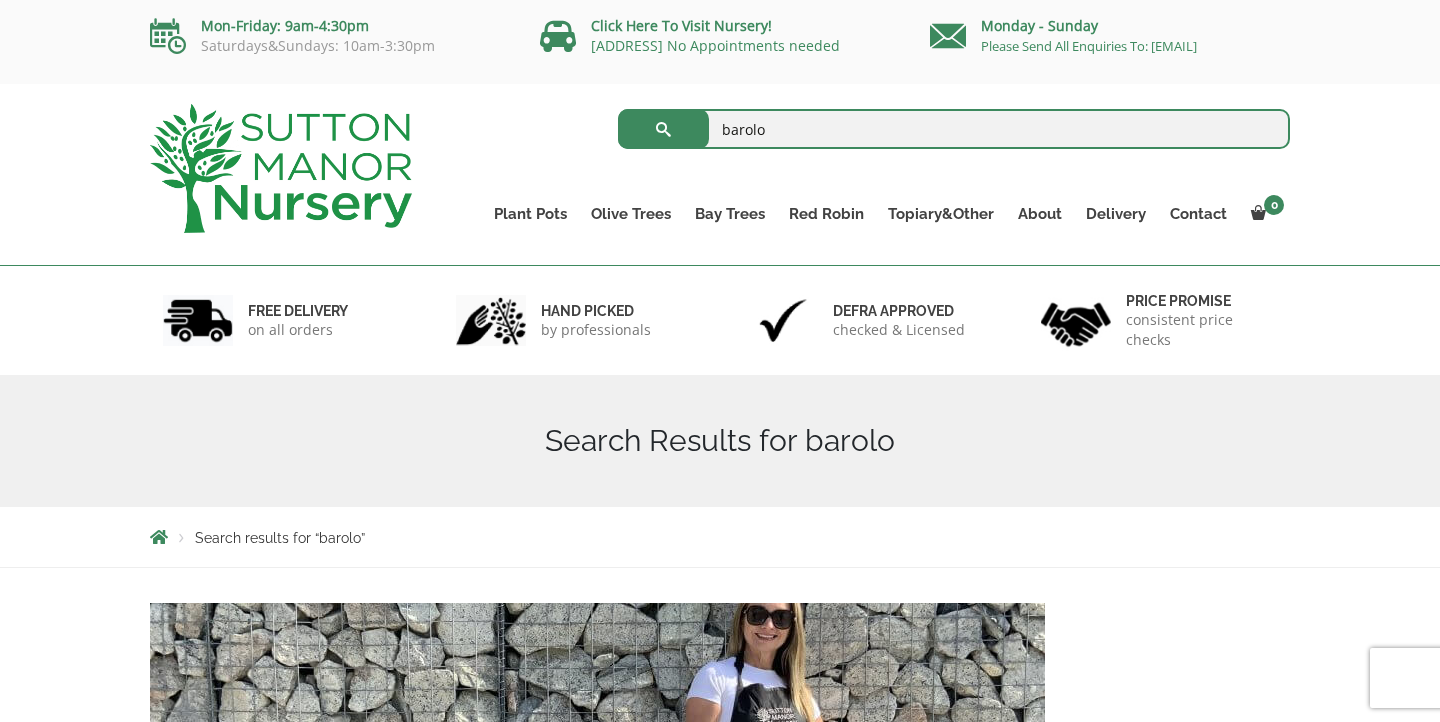 scroll, scrollTop: 0, scrollLeft: 0, axis: both 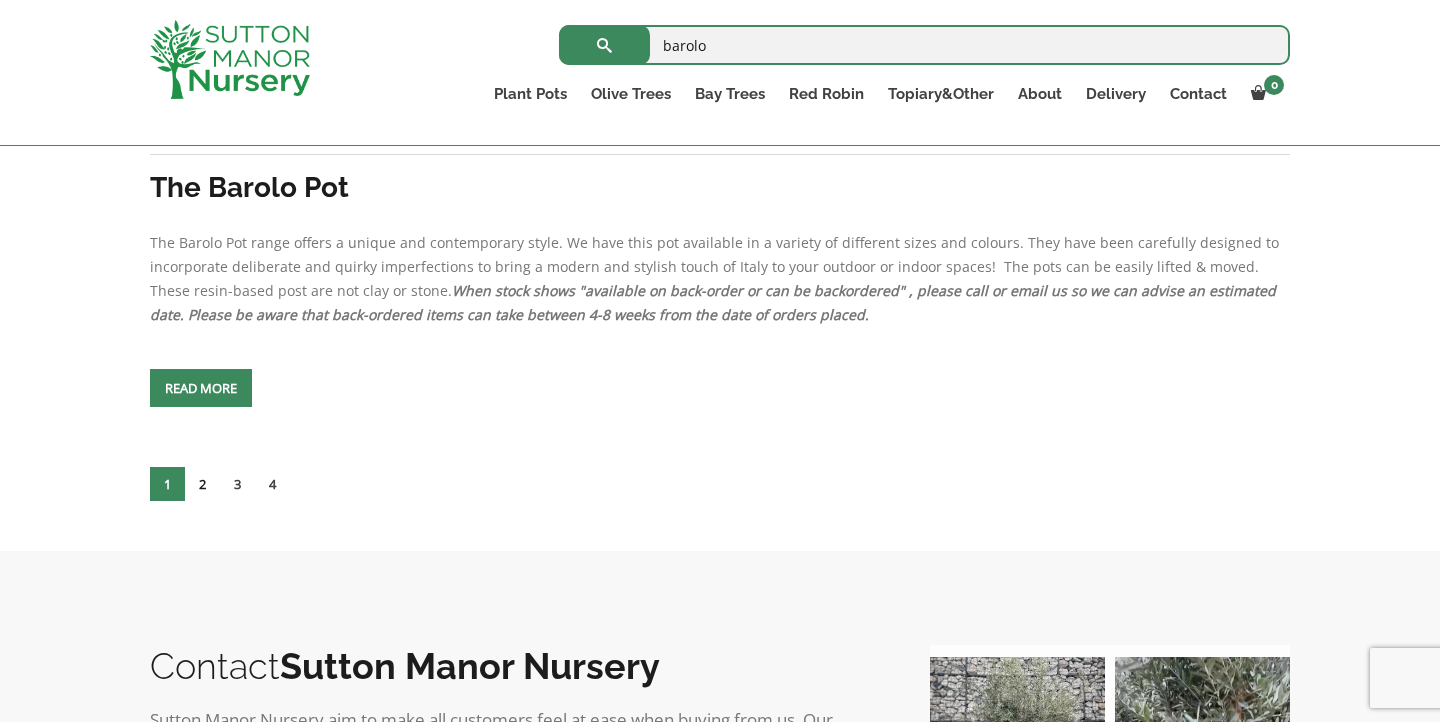 click on "2" at bounding box center (202, 484) 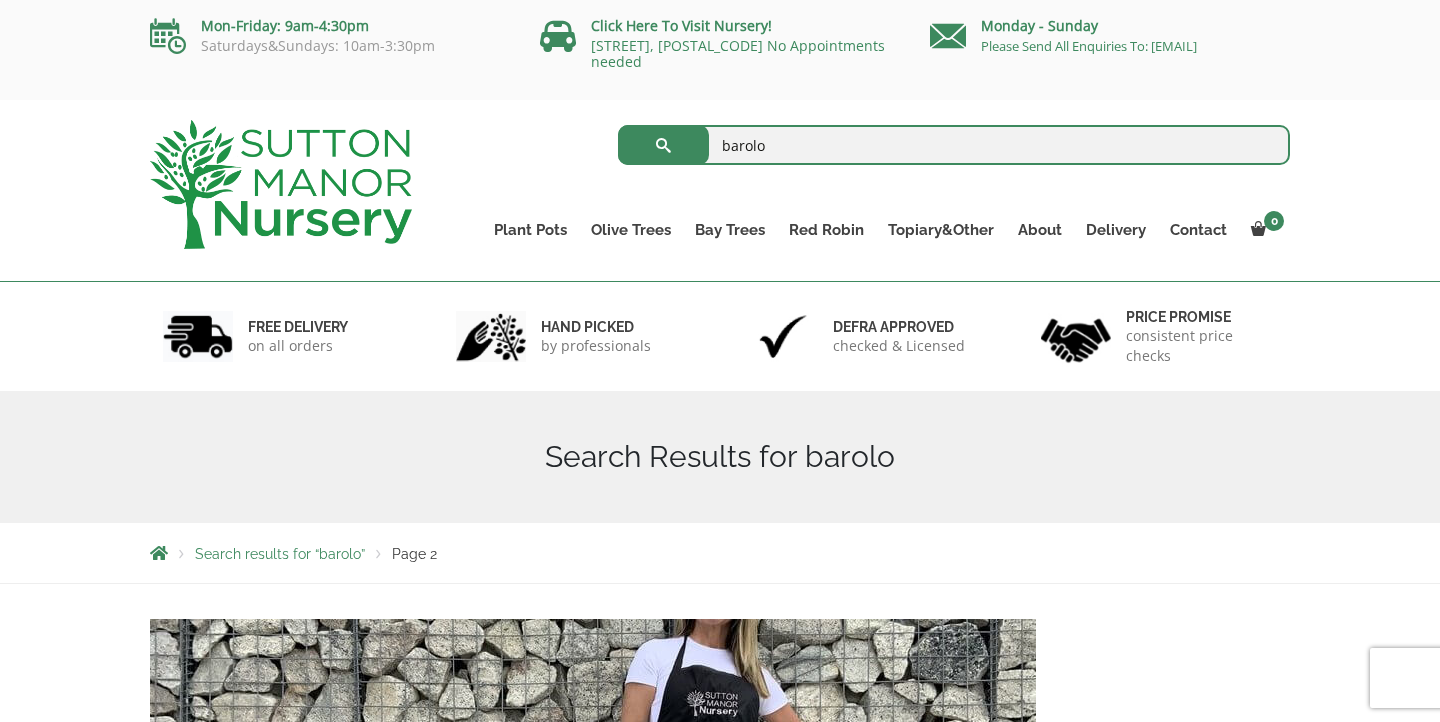 scroll, scrollTop: 0, scrollLeft: 0, axis: both 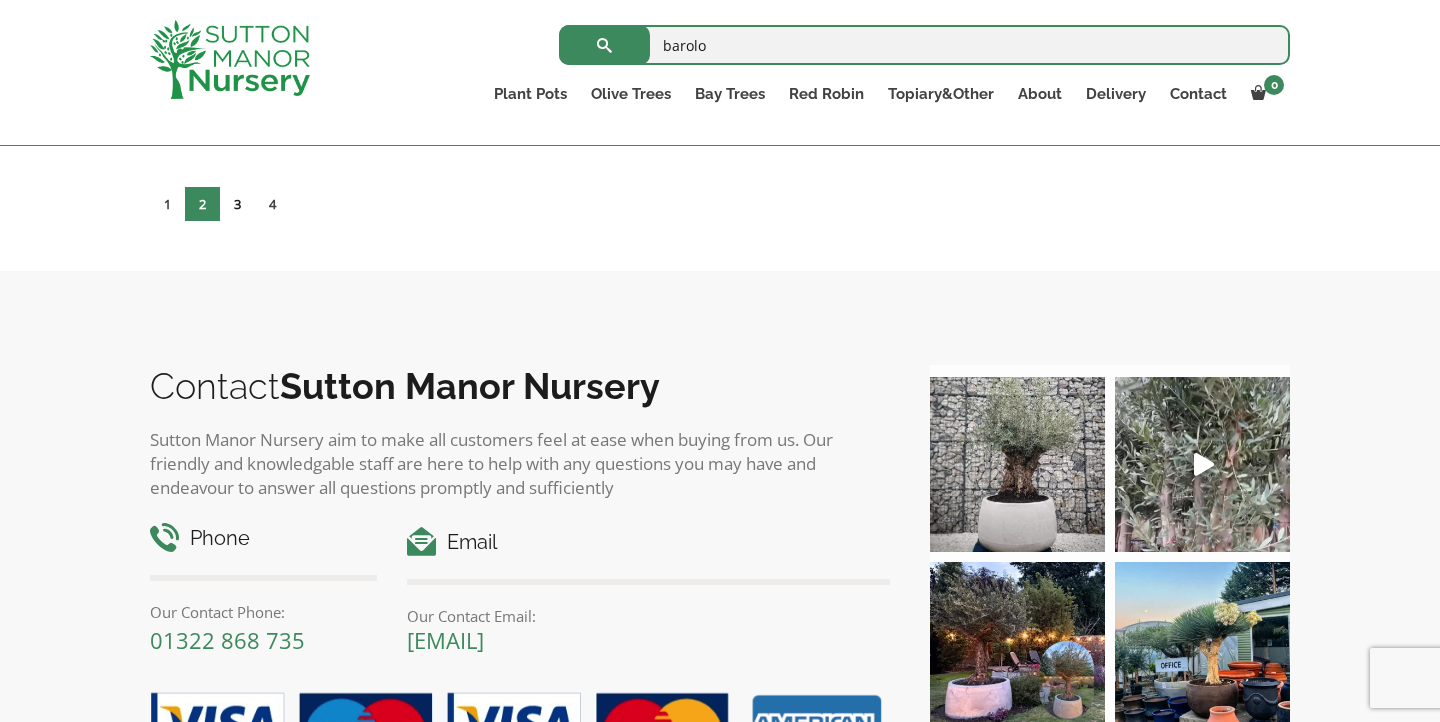 click on "3" at bounding box center (237, 204) 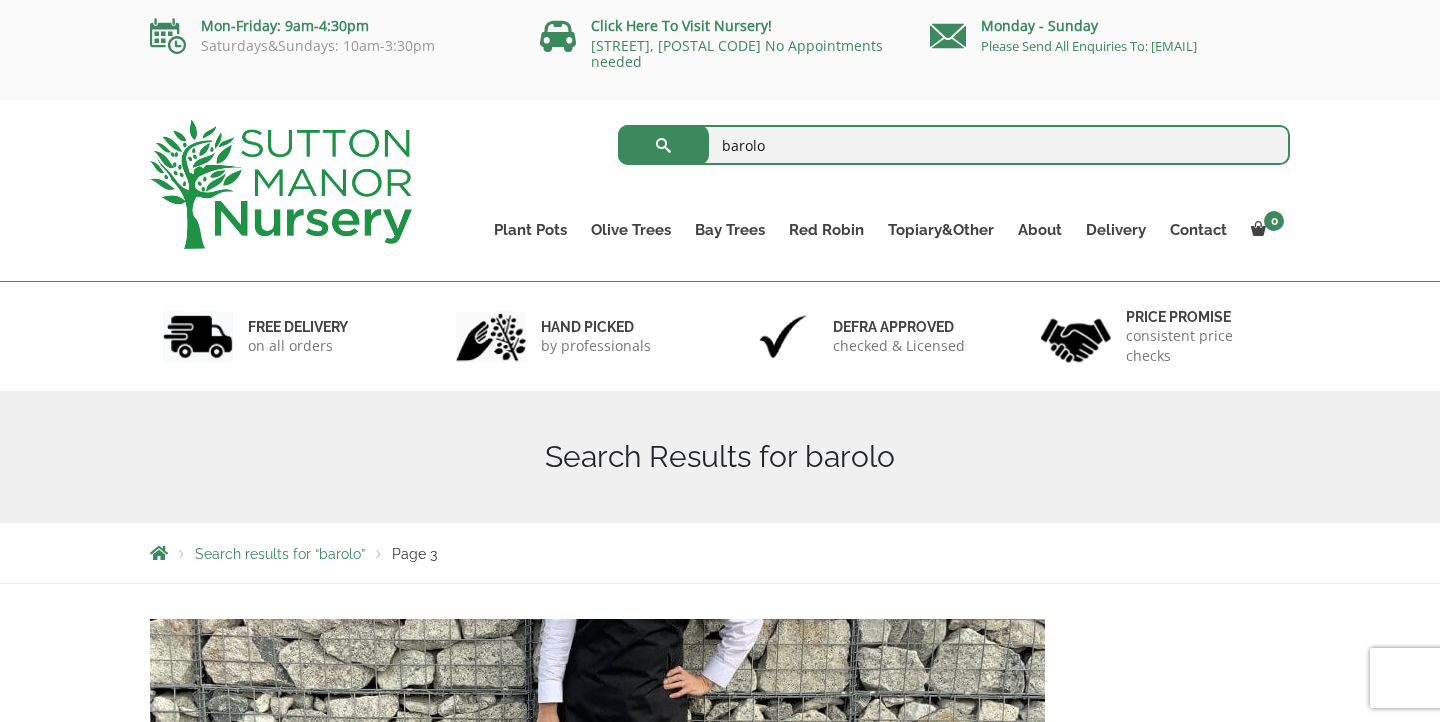 scroll, scrollTop: 0, scrollLeft: 0, axis: both 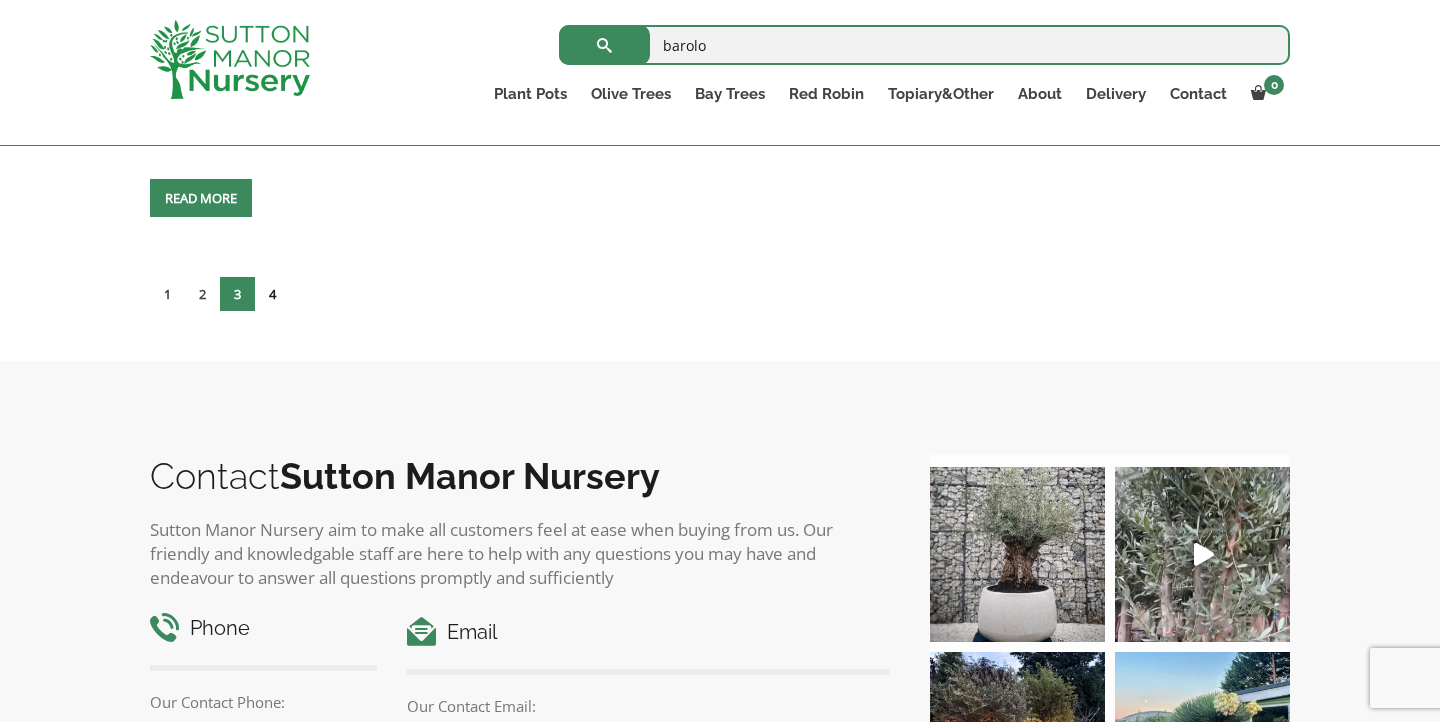 click on "4" at bounding box center [272, 294] 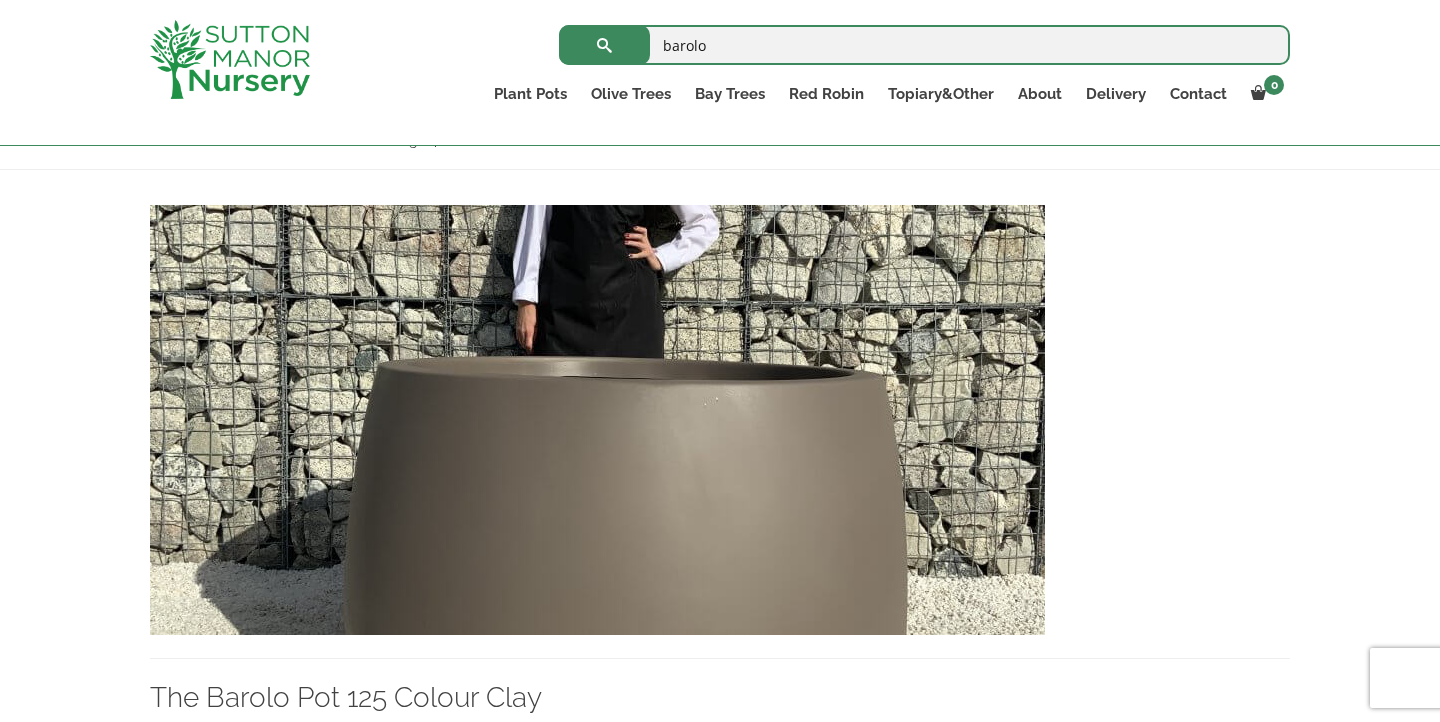 scroll, scrollTop: 581, scrollLeft: 0, axis: vertical 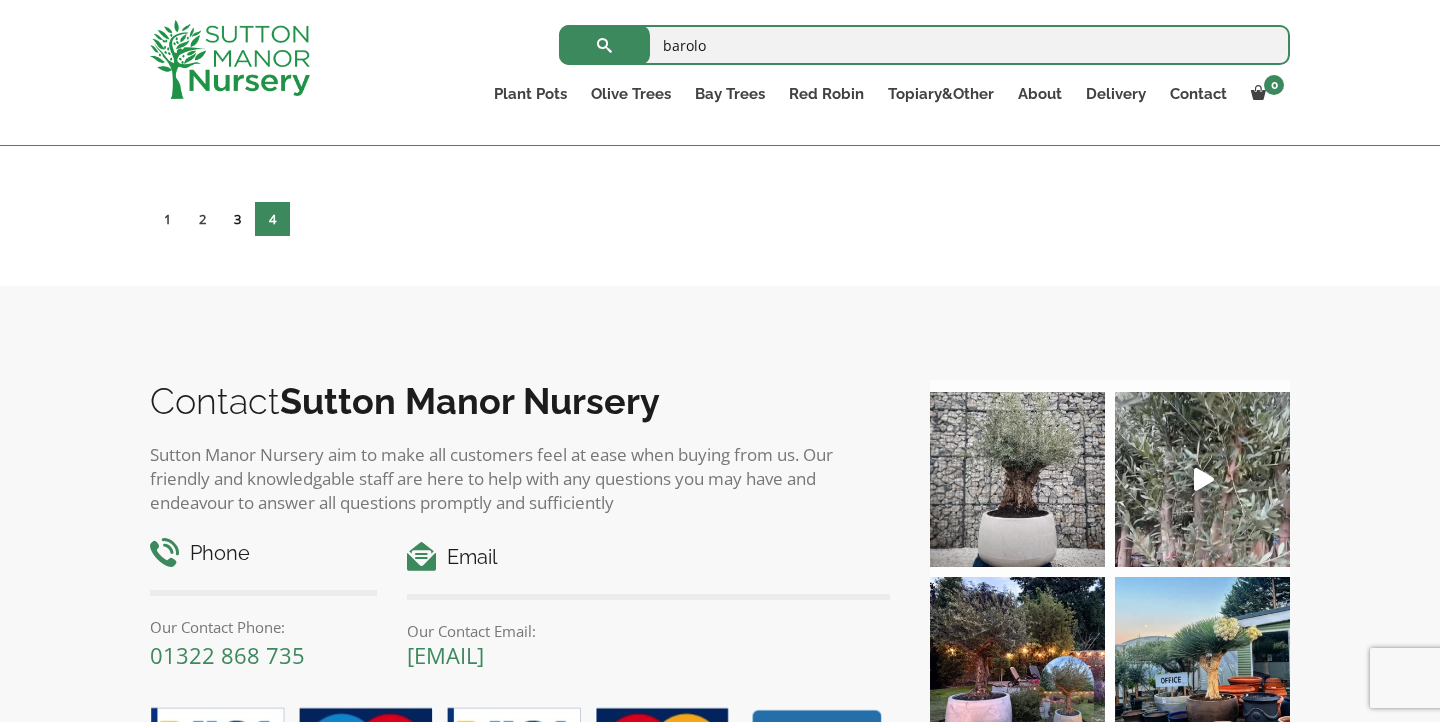 click on "3" at bounding box center [237, 219] 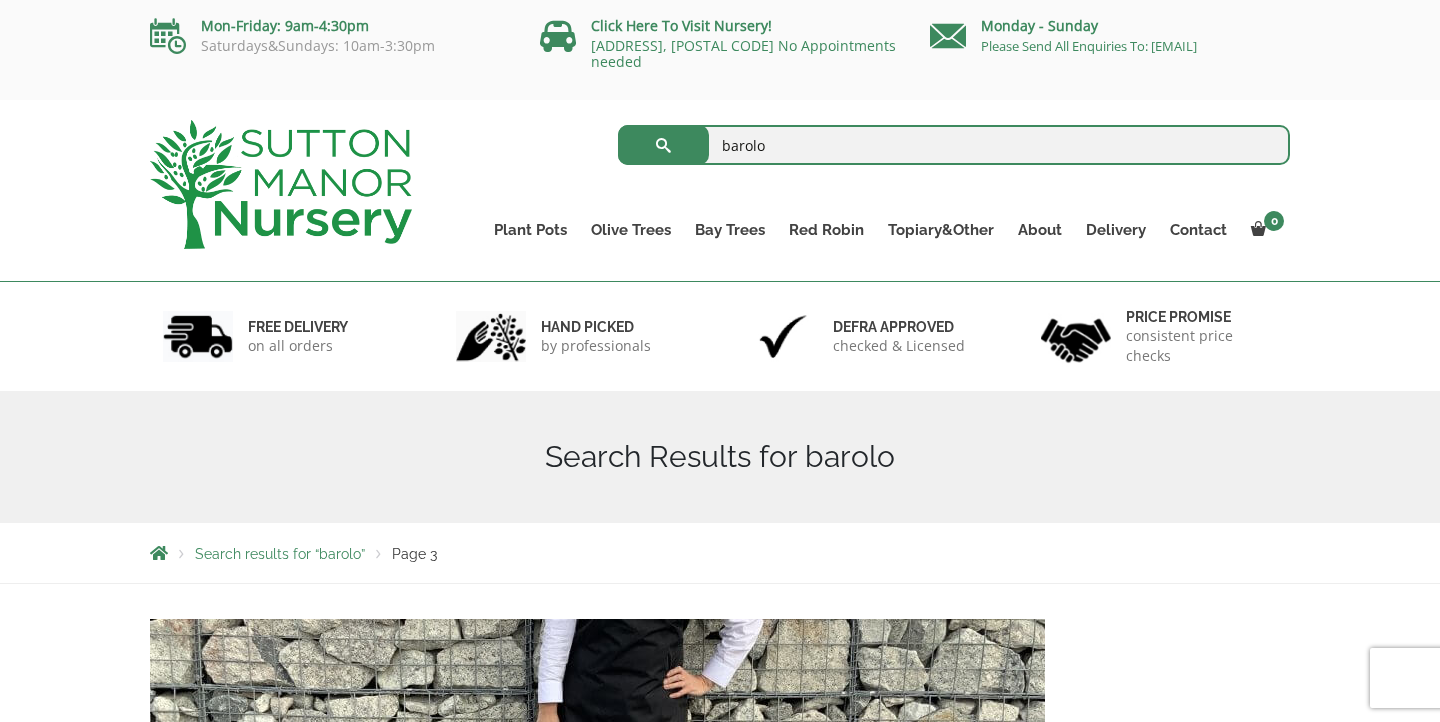 scroll, scrollTop: 0, scrollLeft: 0, axis: both 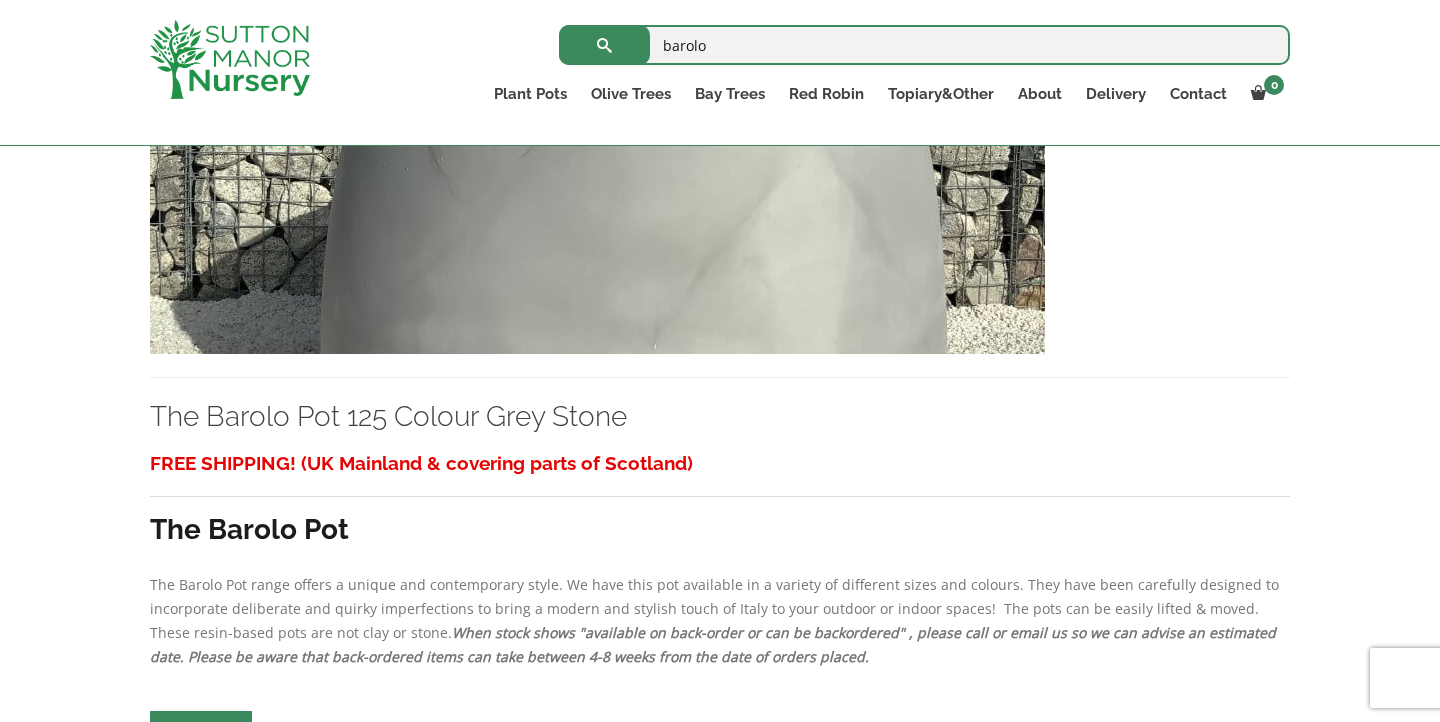 click at bounding box center [597, 139] 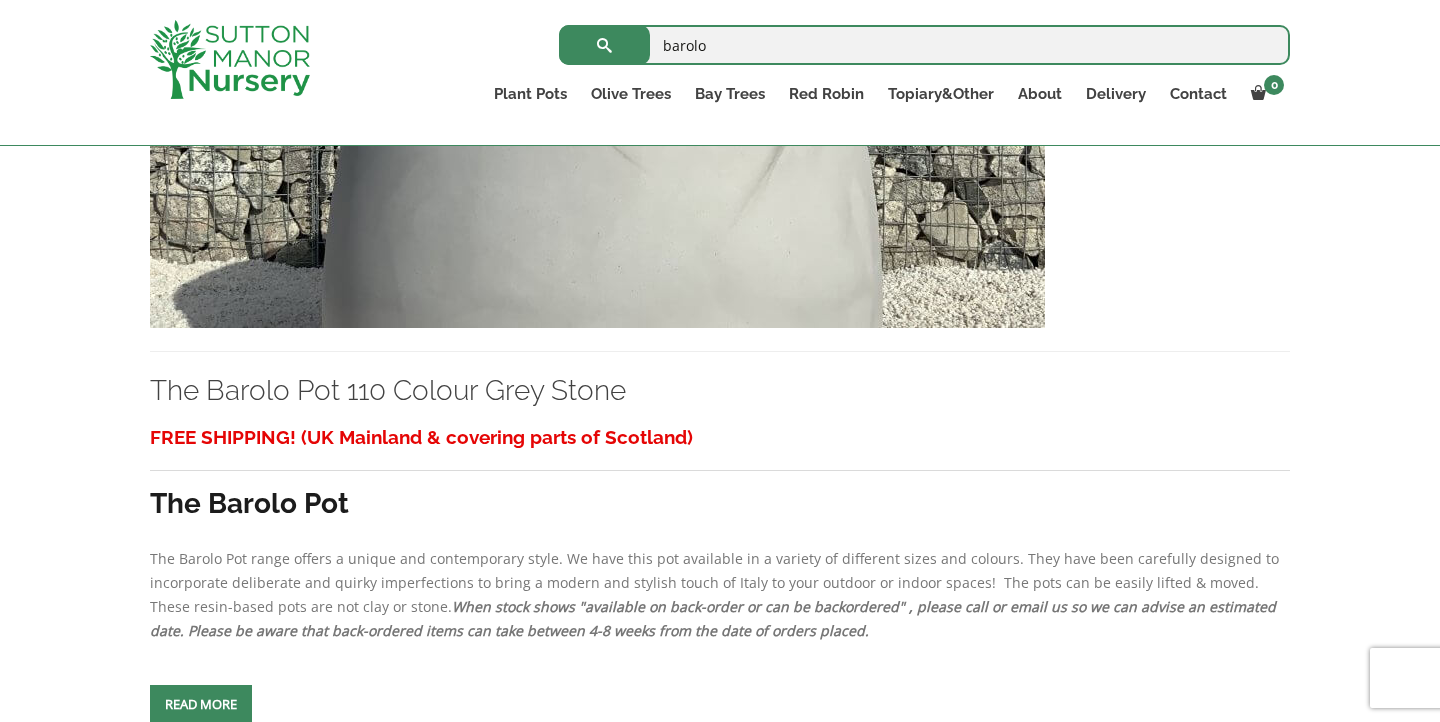 scroll, scrollTop: 7814, scrollLeft: 0, axis: vertical 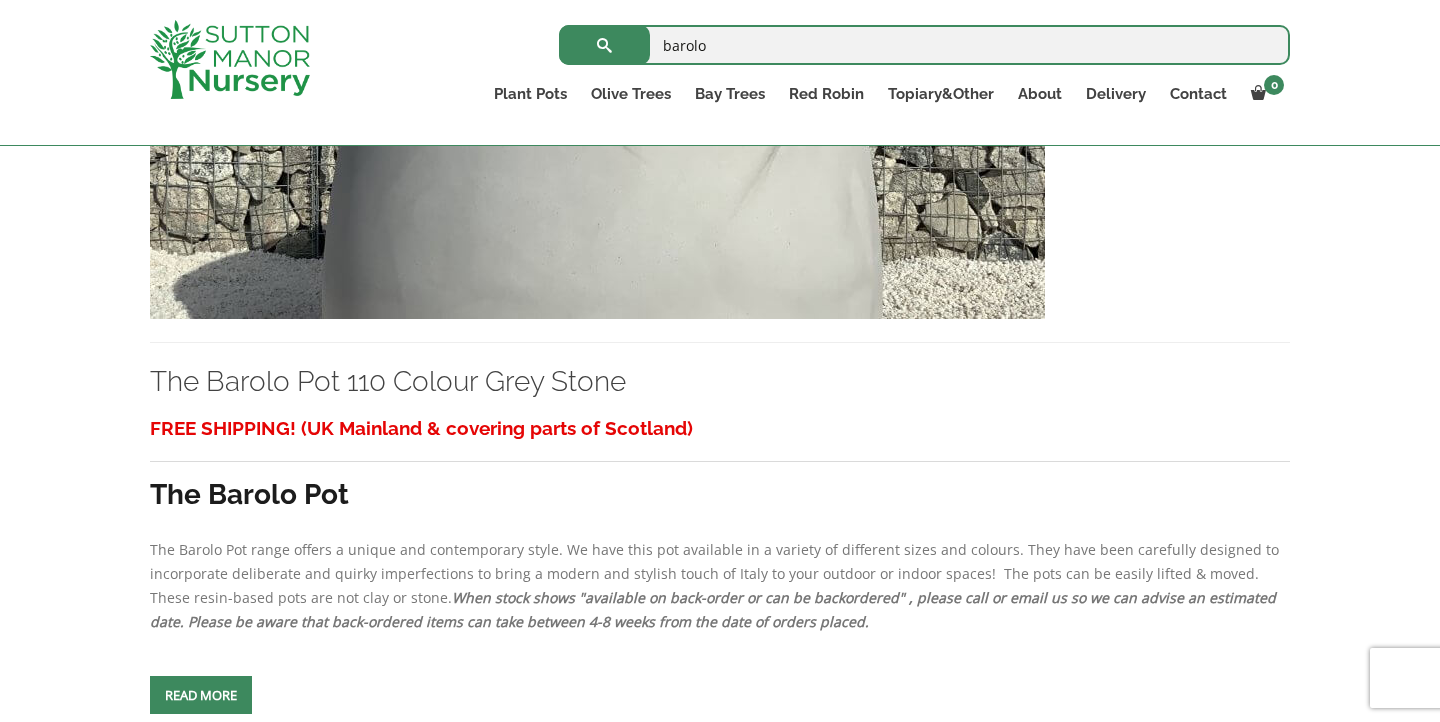 click at bounding box center [597, 104] 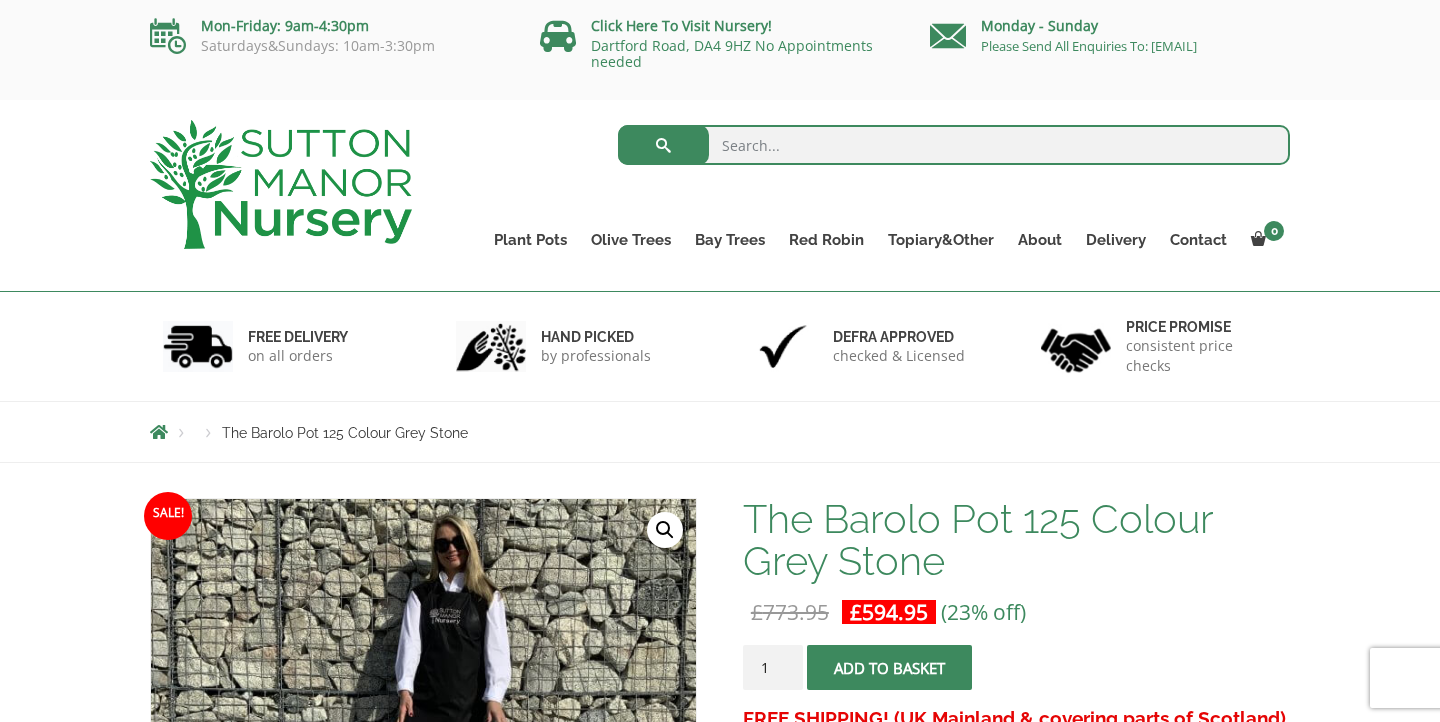 scroll, scrollTop: 0, scrollLeft: 0, axis: both 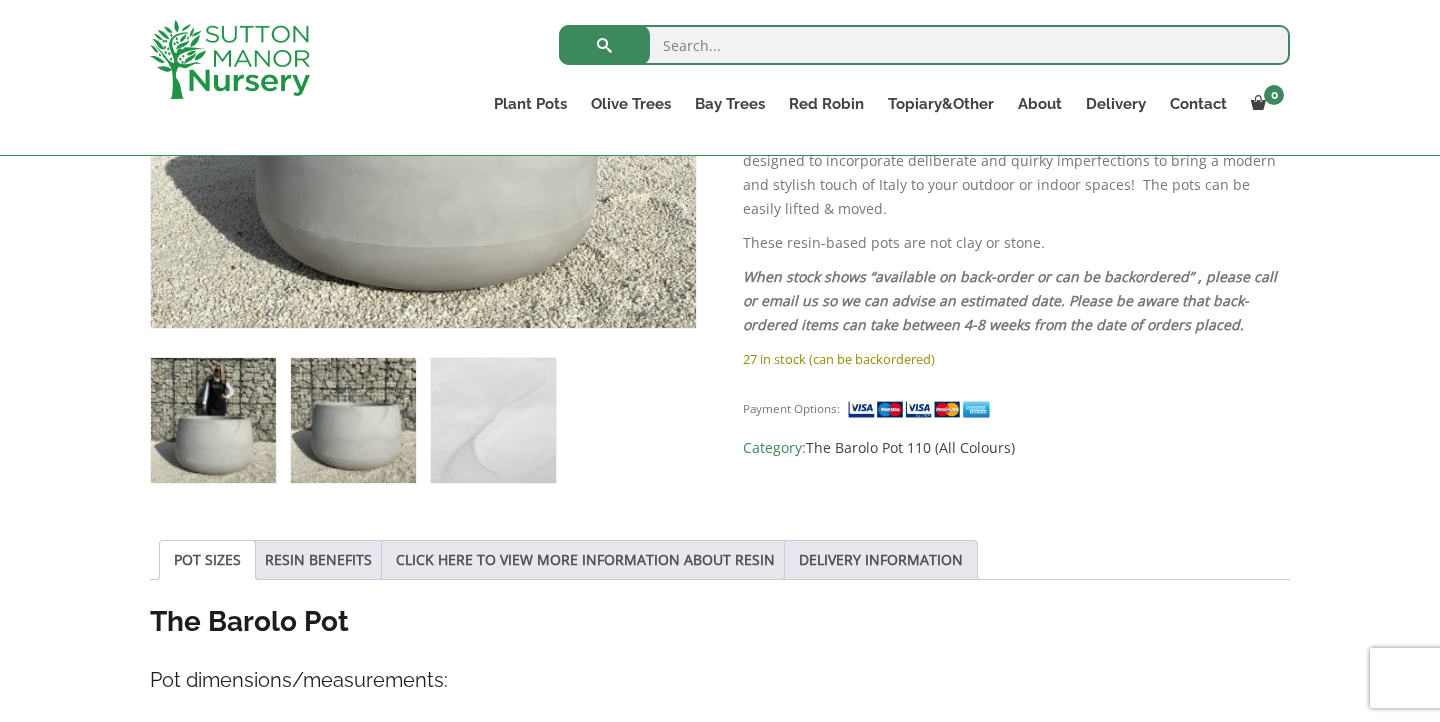 click at bounding box center [353, 420] 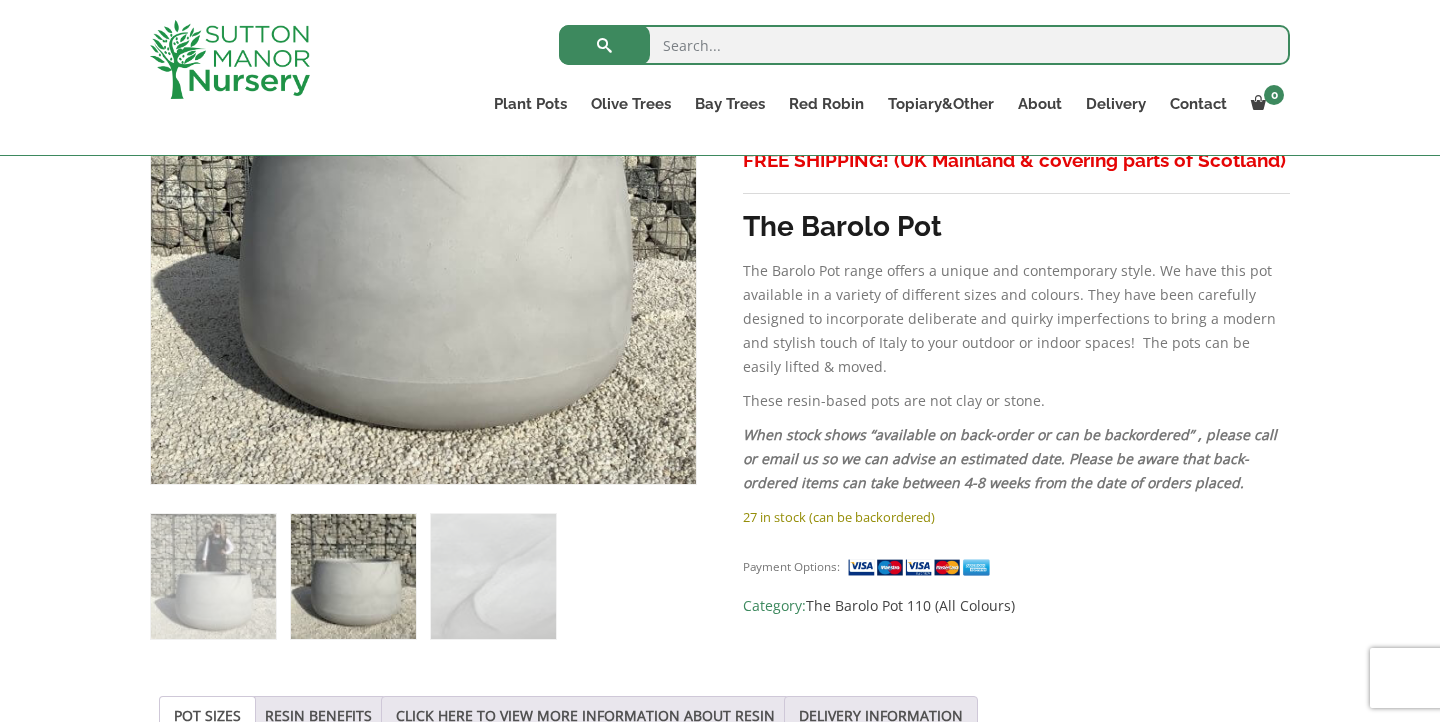scroll, scrollTop: 636, scrollLeft: 0, axis: vertical 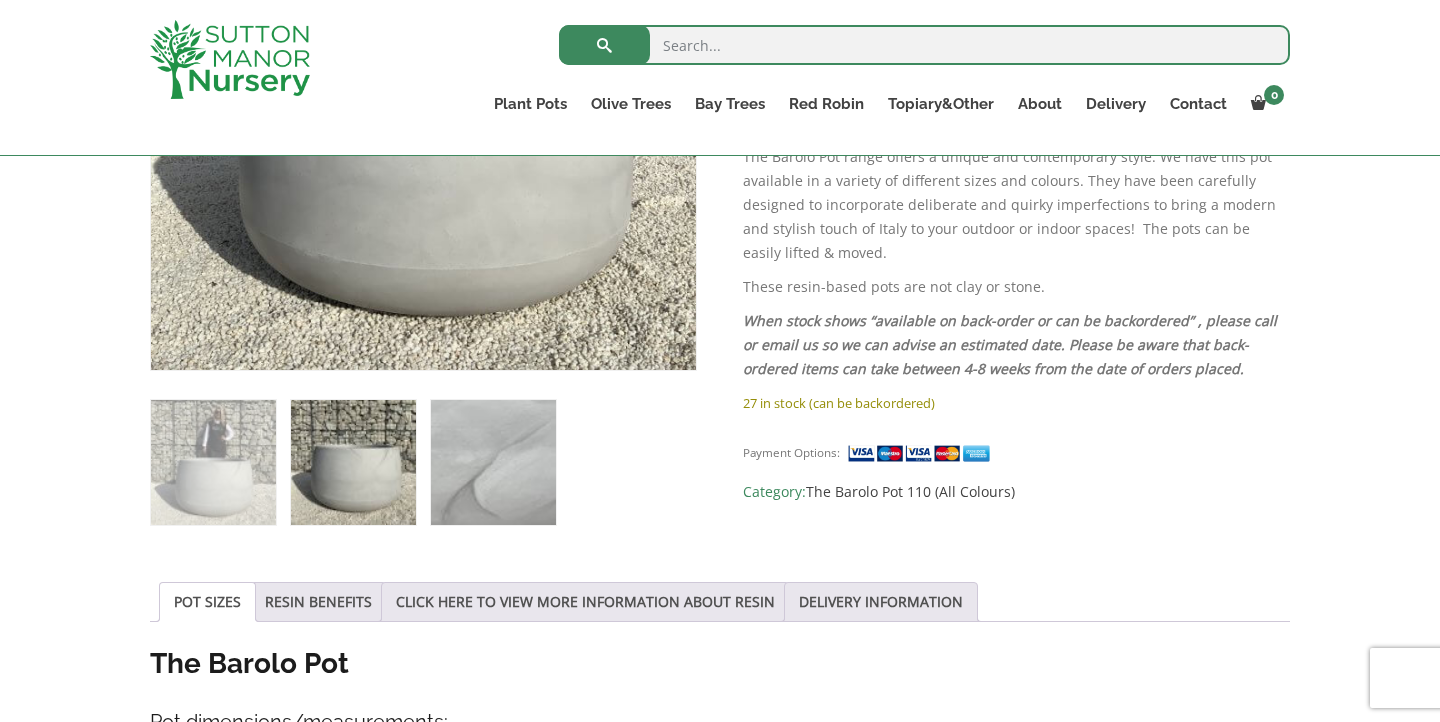 click at bounding box center (493, 462) 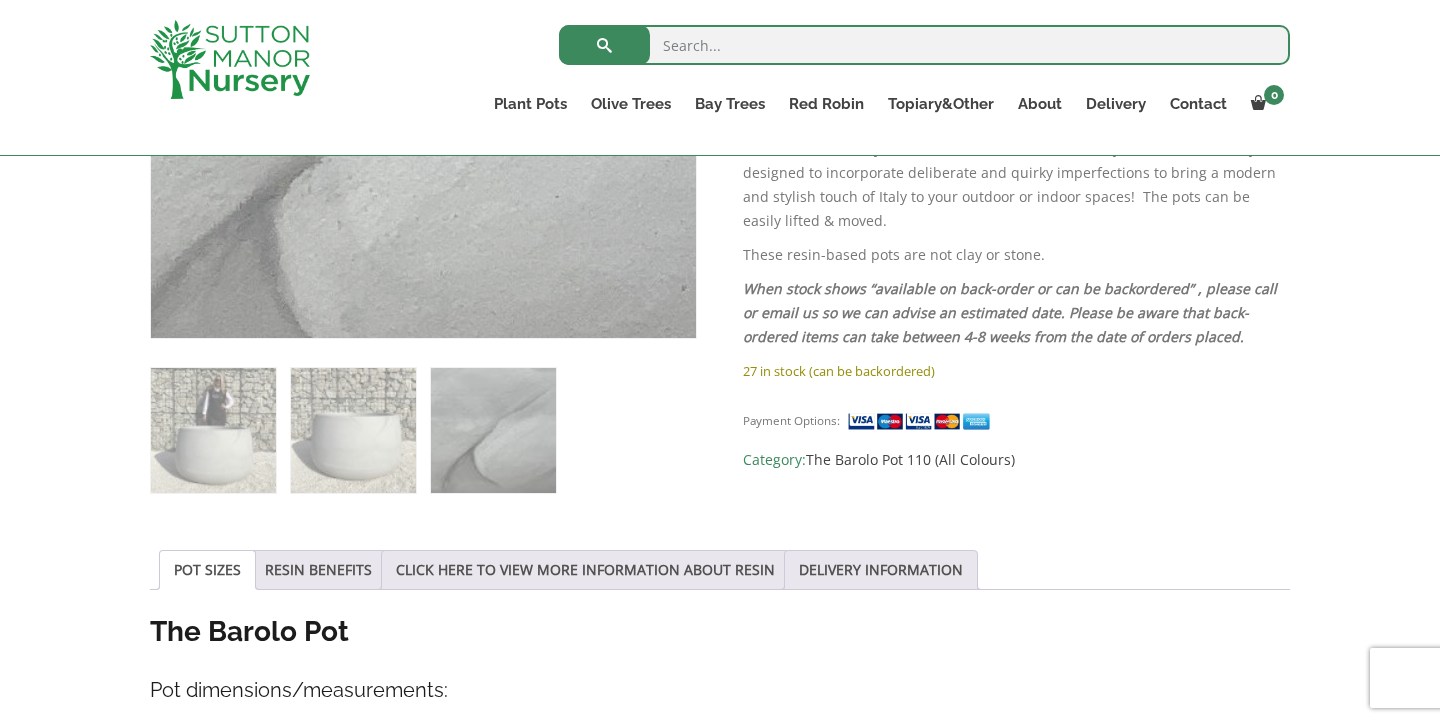 scroll, scrollTop: 670, scrollLeft: 0, axis: vertical 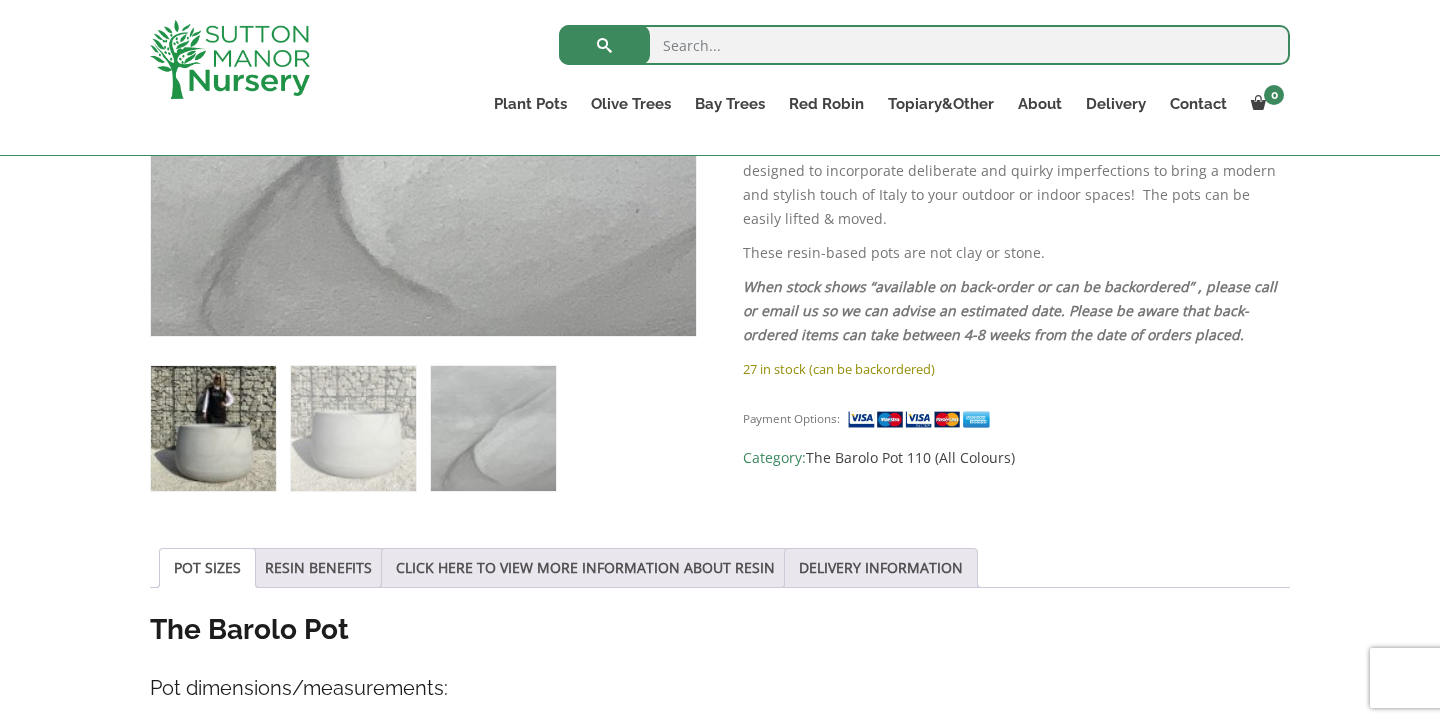 click at bounding box center [213, 428] 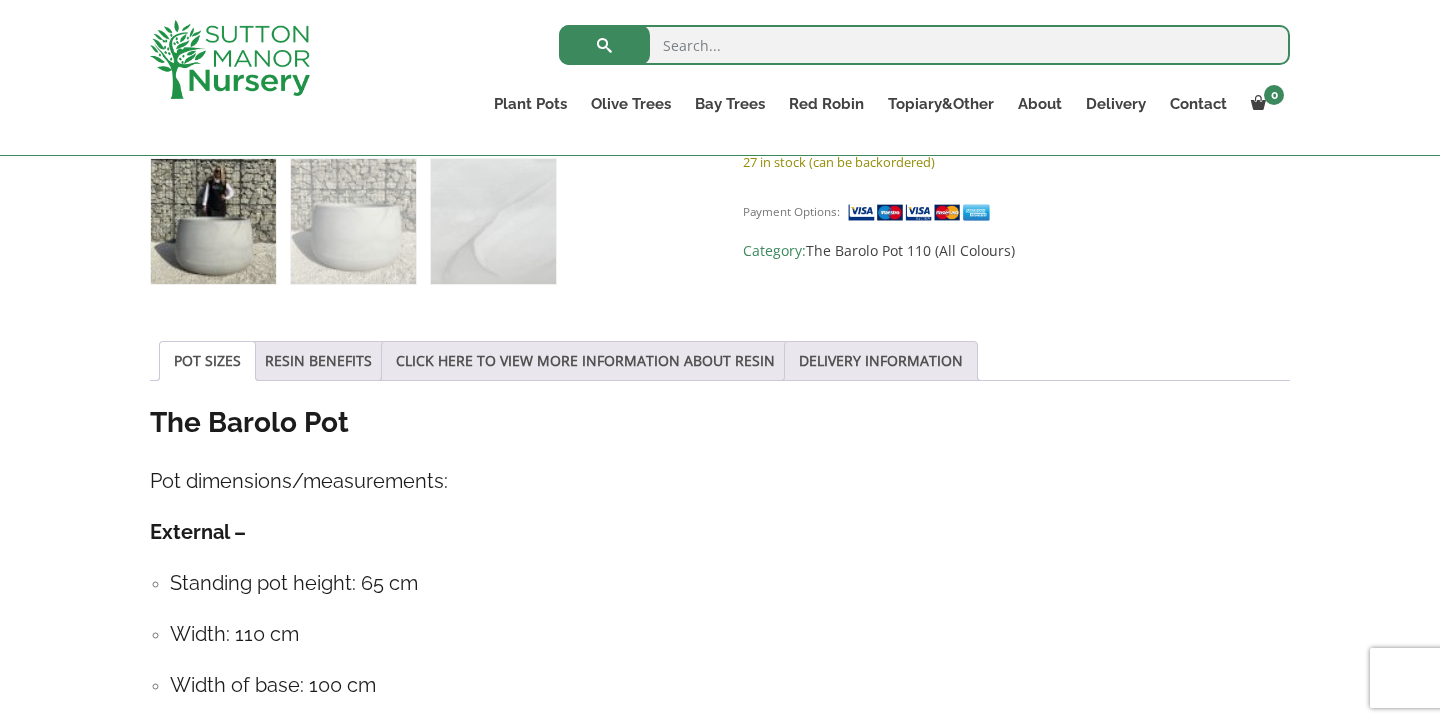 scroll, scrollTop: 937, scrollLeft: 0, axis: vertical 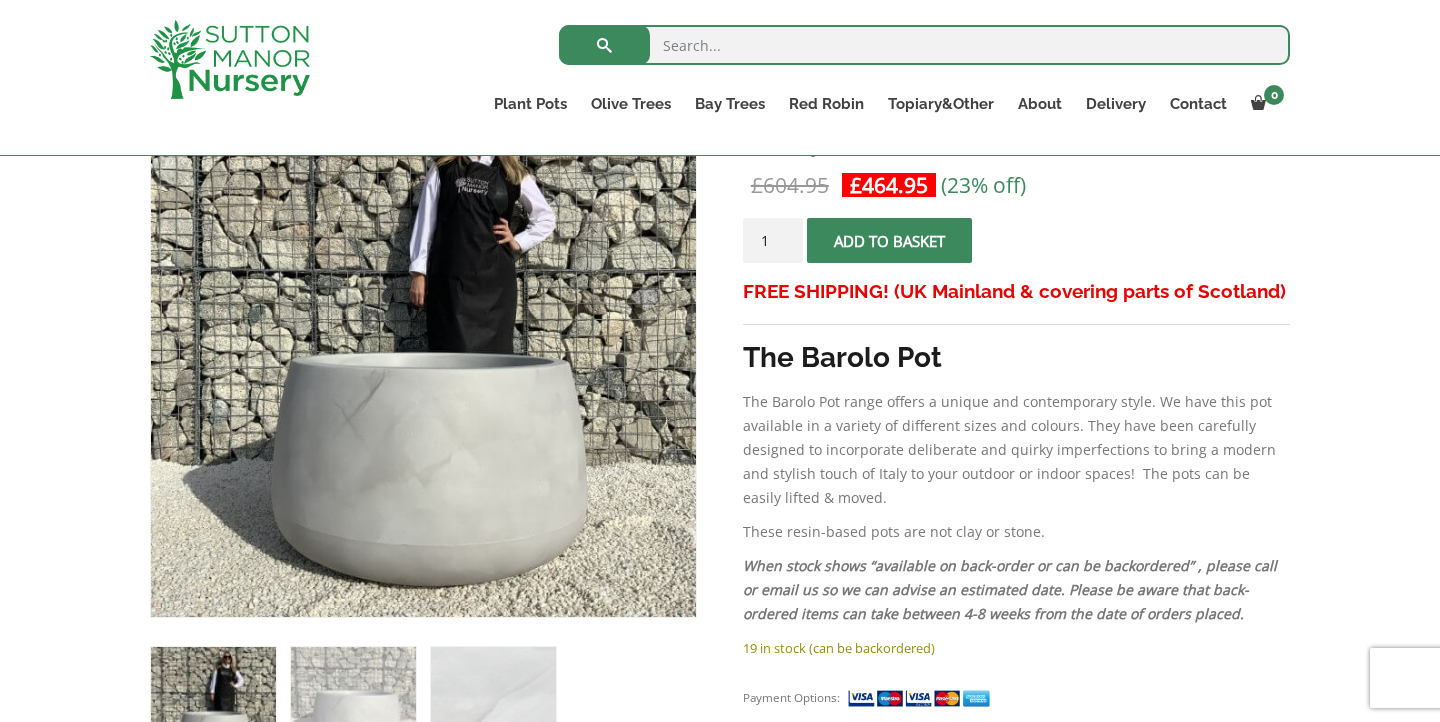 click on "Search for:
Plant Pots
Resin Bonded Pots
The Milan Pots
The Capri Pots
The Brunello Pots
The Venice Cube Pots
The Barolo Pots
The Rome Bowl
The Olive Jar
The Sicilian Pots
The Mediterranean Pots
The San Marino Pots
The Tuscany Fruit Pots
The Pompei Pots
The Florence Oval Pot
The Alfresco Pots
100% Italian Terracotta
Shallow Bowl Grande
Rolled Rim Classico
Cylinders Traditionals
Squares And Troughs
Jars And Urns
The Atlantis Pots
The Old Stone Pots
The Iron Stone Pots
Fibre Clay Pots
Vietnamese Pots
Olive Trees
Tuscan Olive Trees
Ancient Gnarled Olive Trees
Gnarled Multi Stems (Olive Trees)
Gnarled Plateau Olive Tree XL
Gnarled Patio Pot Olive Trees
Gnarled Multi Stems XXL (Low Bowl Olive Trees)
Bay Trees
Red Robin
Red Robin Standards
Red Robin (Photinia) Floating Cloud Trees
Topiary&Other
Palm Trees" at bounding box center (837, 77) 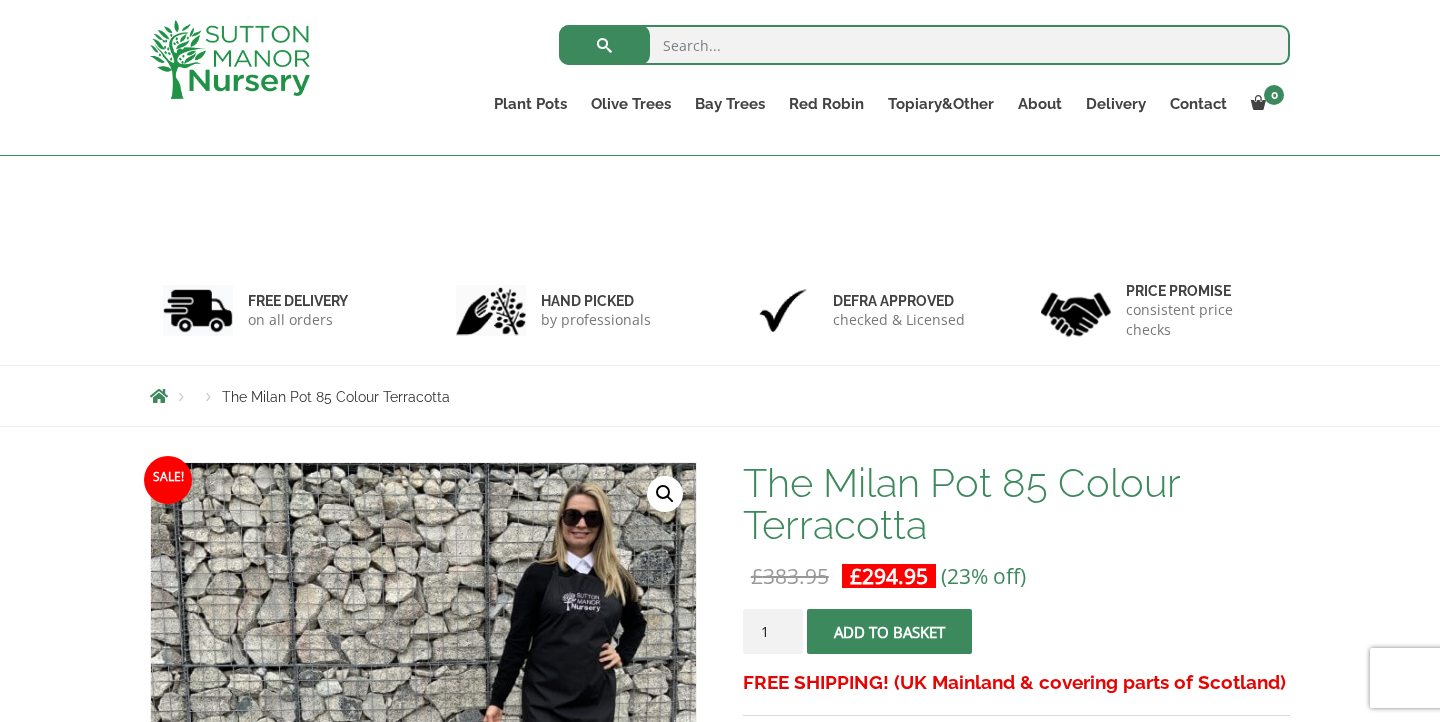 scroll, scrollTop: 941, scrollLeft: 0, axis: vertical 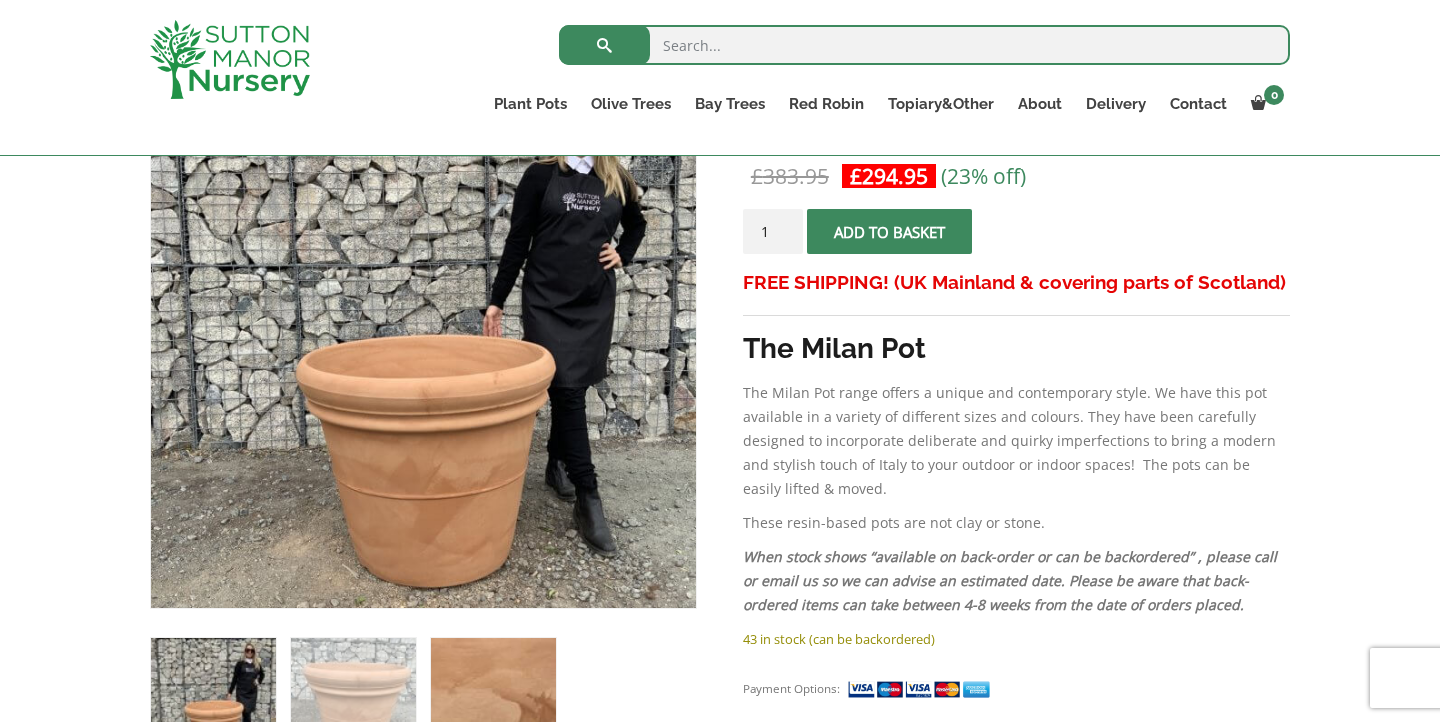 click at bounding box center (493, 700) 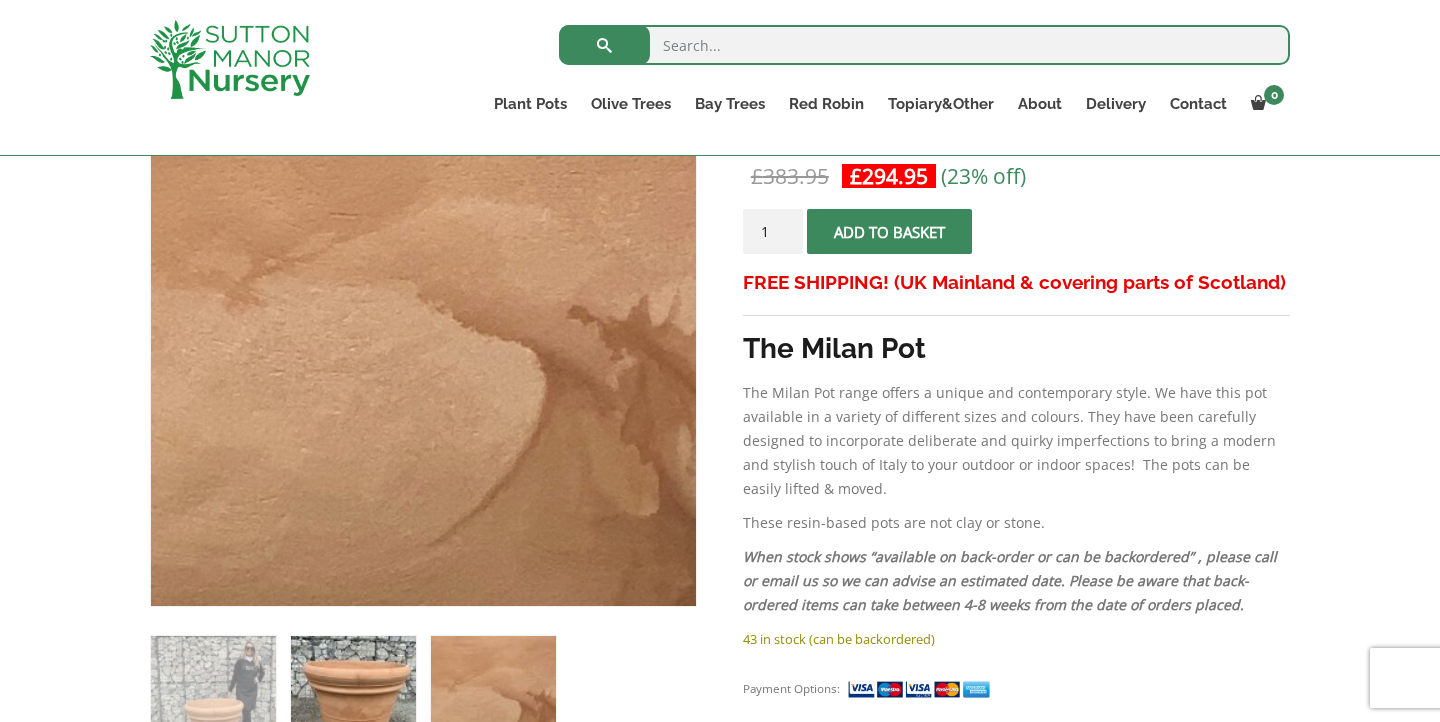 click at bounding box center (353, 698) 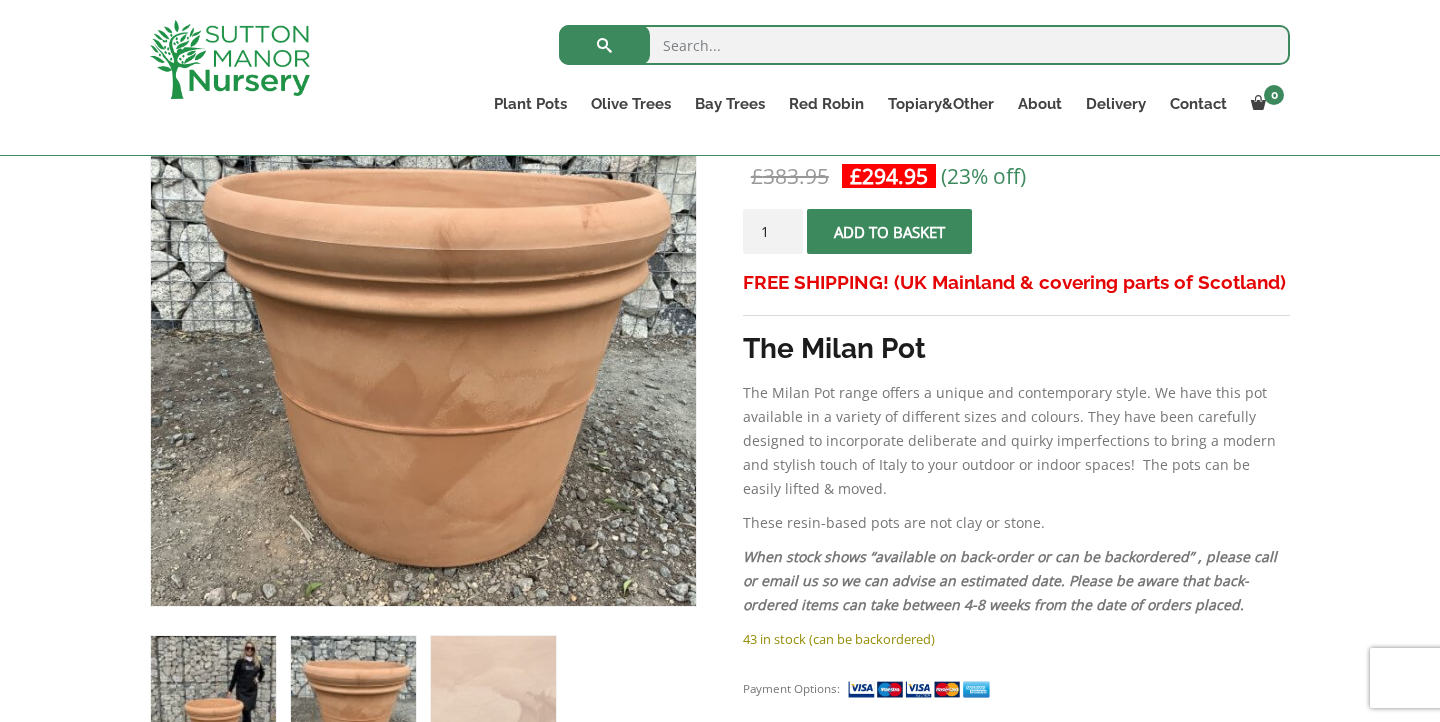 click at bounding box center [213, 698] 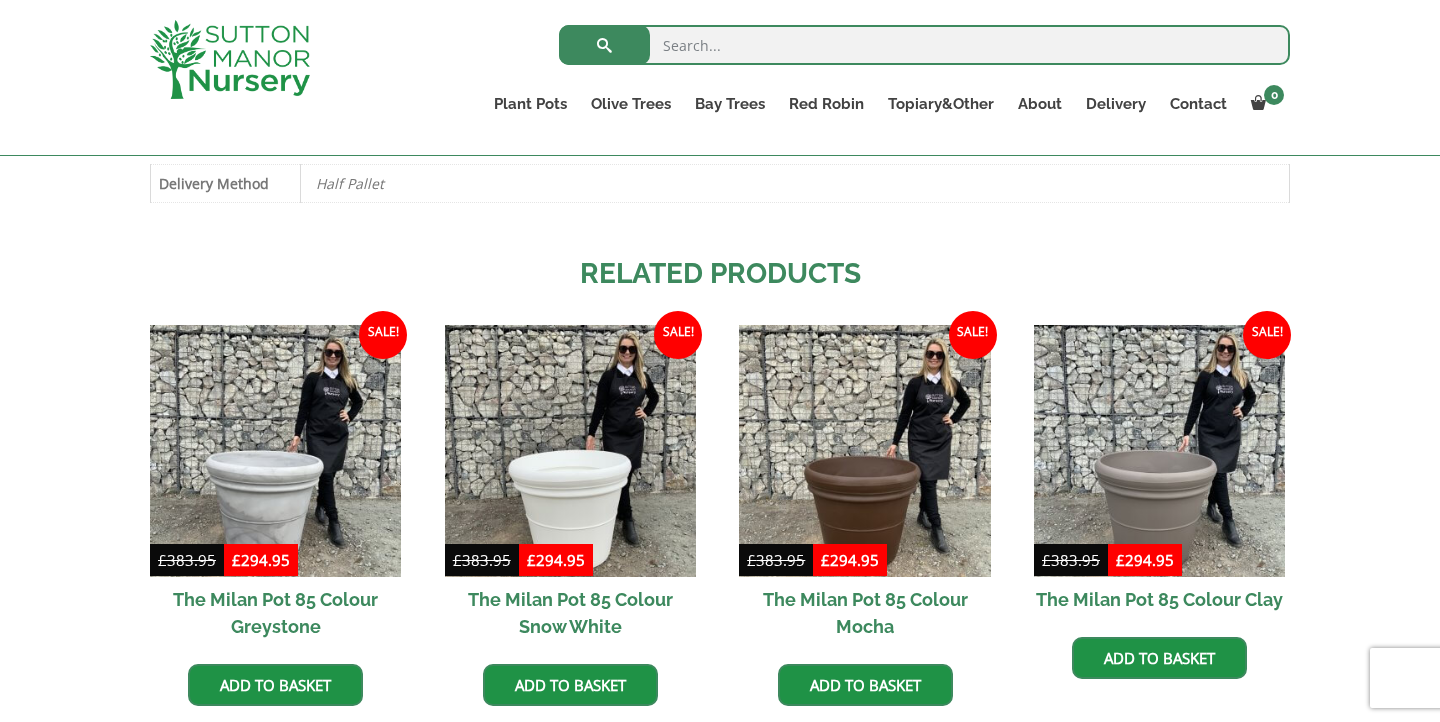 scroll, scrollTop: 796, scrollLeft: 0, axis: vertical 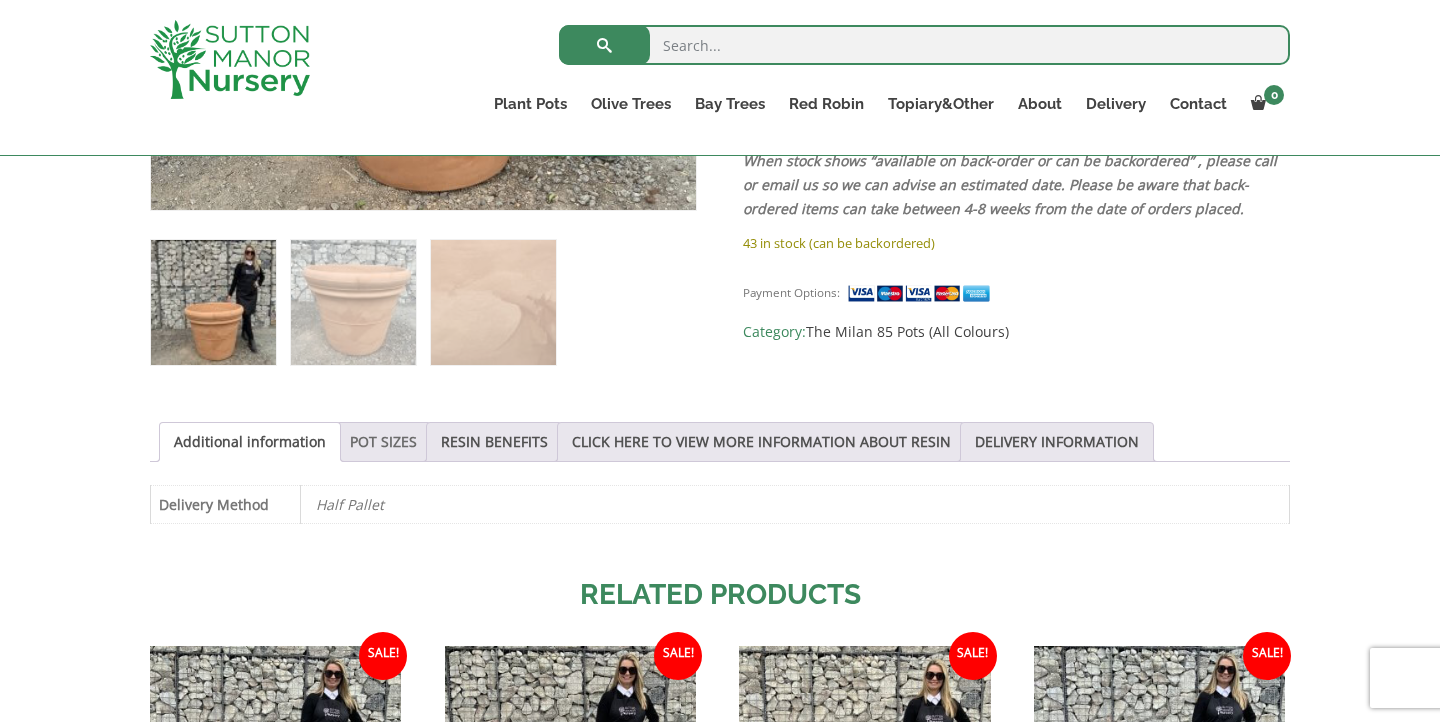click on "POT SIZES" at bounding box center [383, 442] 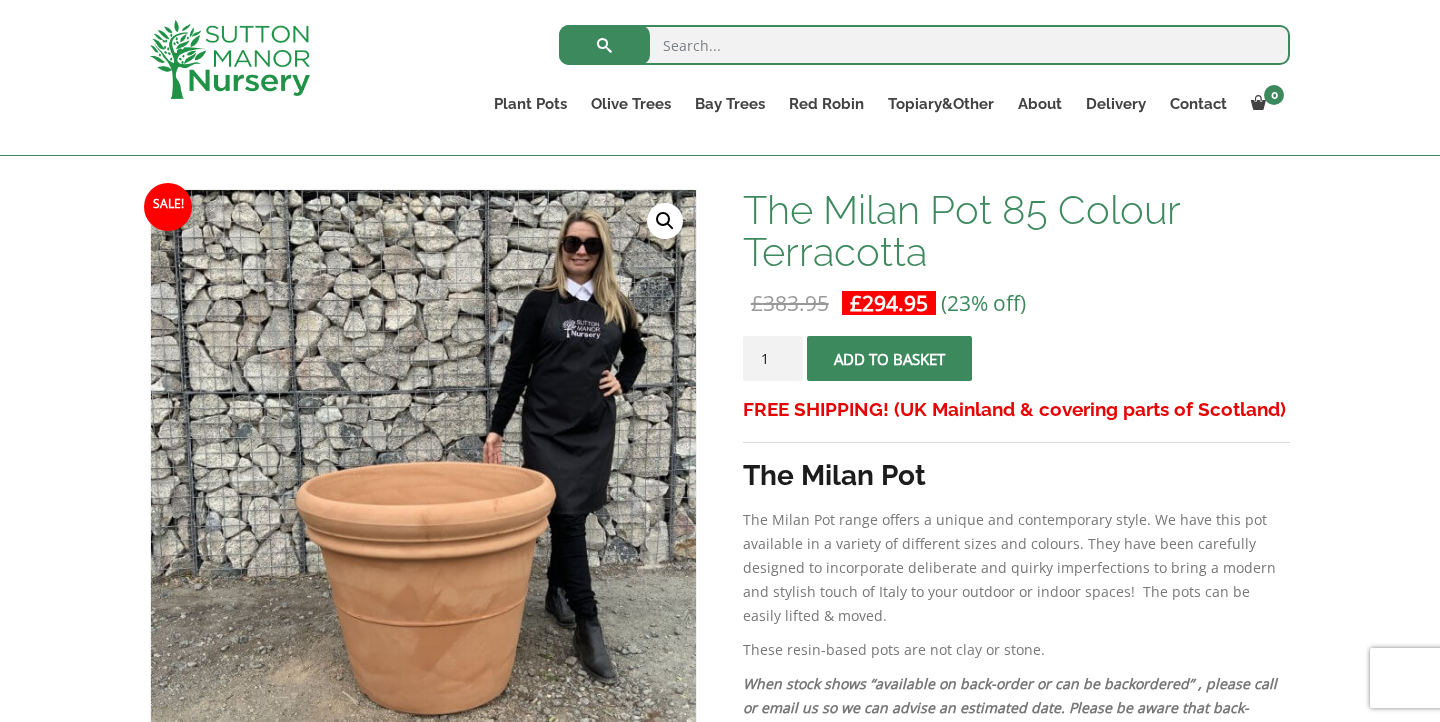 scroll, scrollTop: 276, scrollLeft: 0, axis: vertical 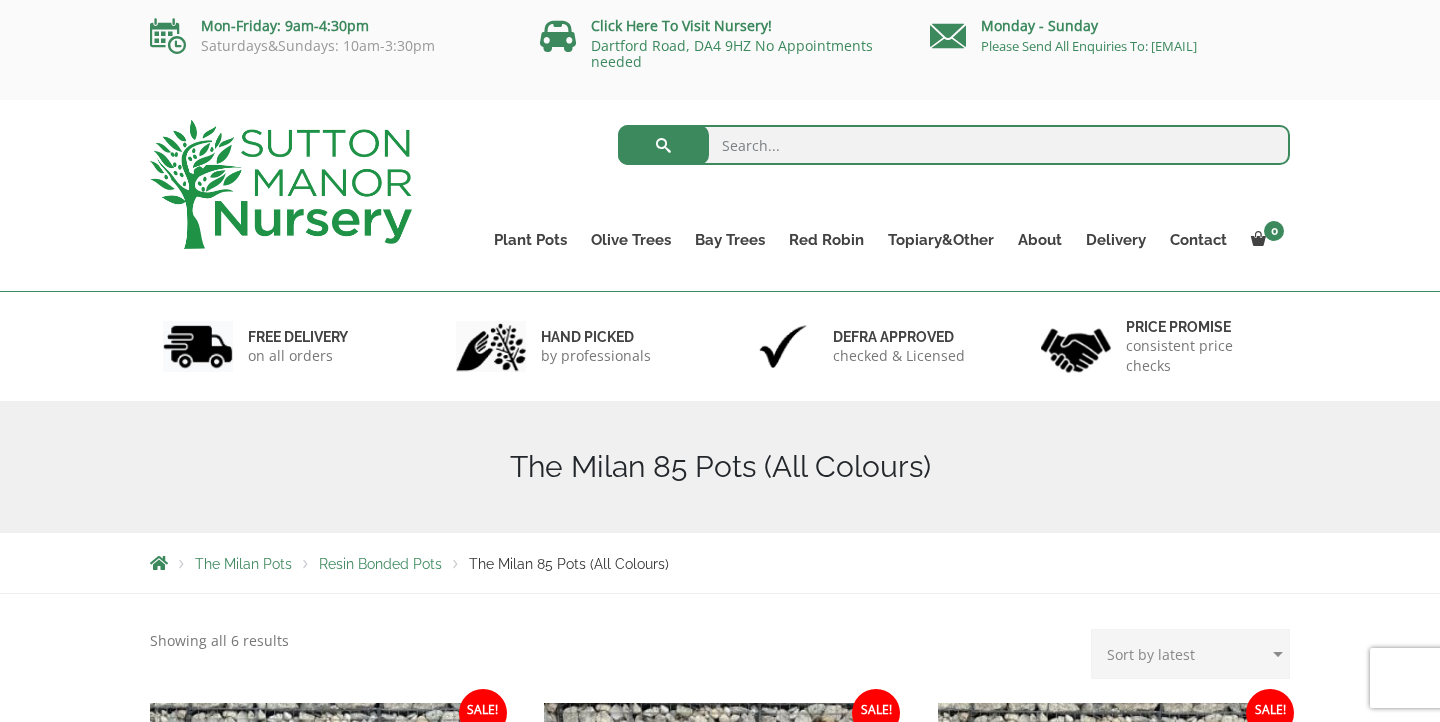 click at bounding box center (954, 145) 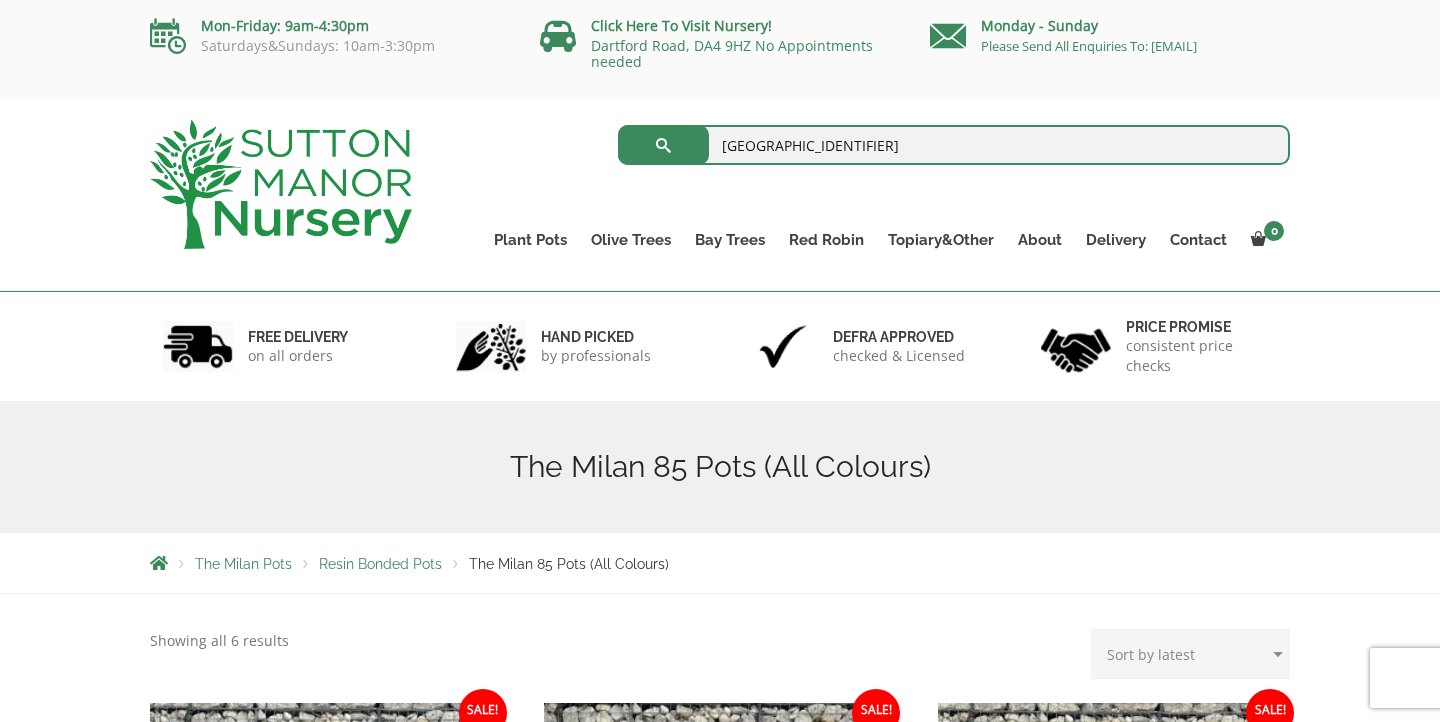 type on "milan" 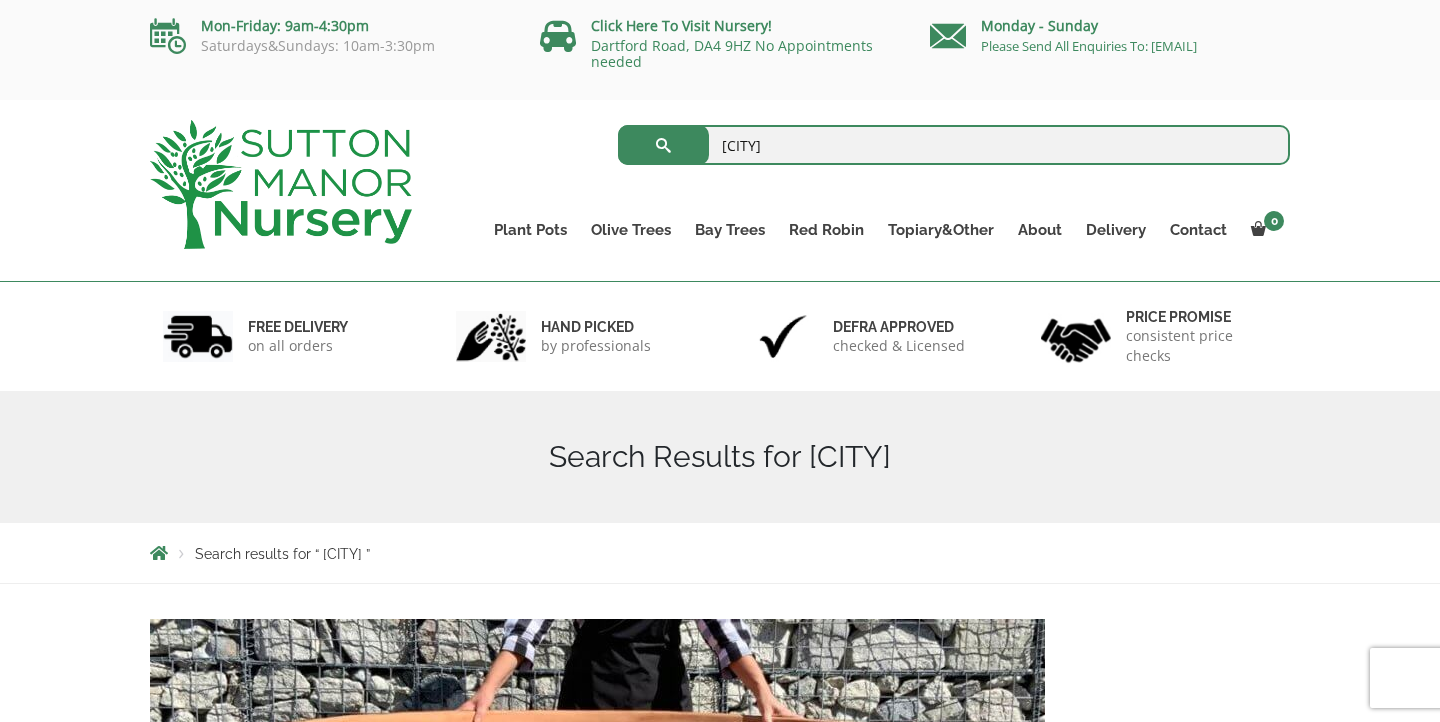 scroll, scrollTop: 0, scrollLeft: 0, axis: both 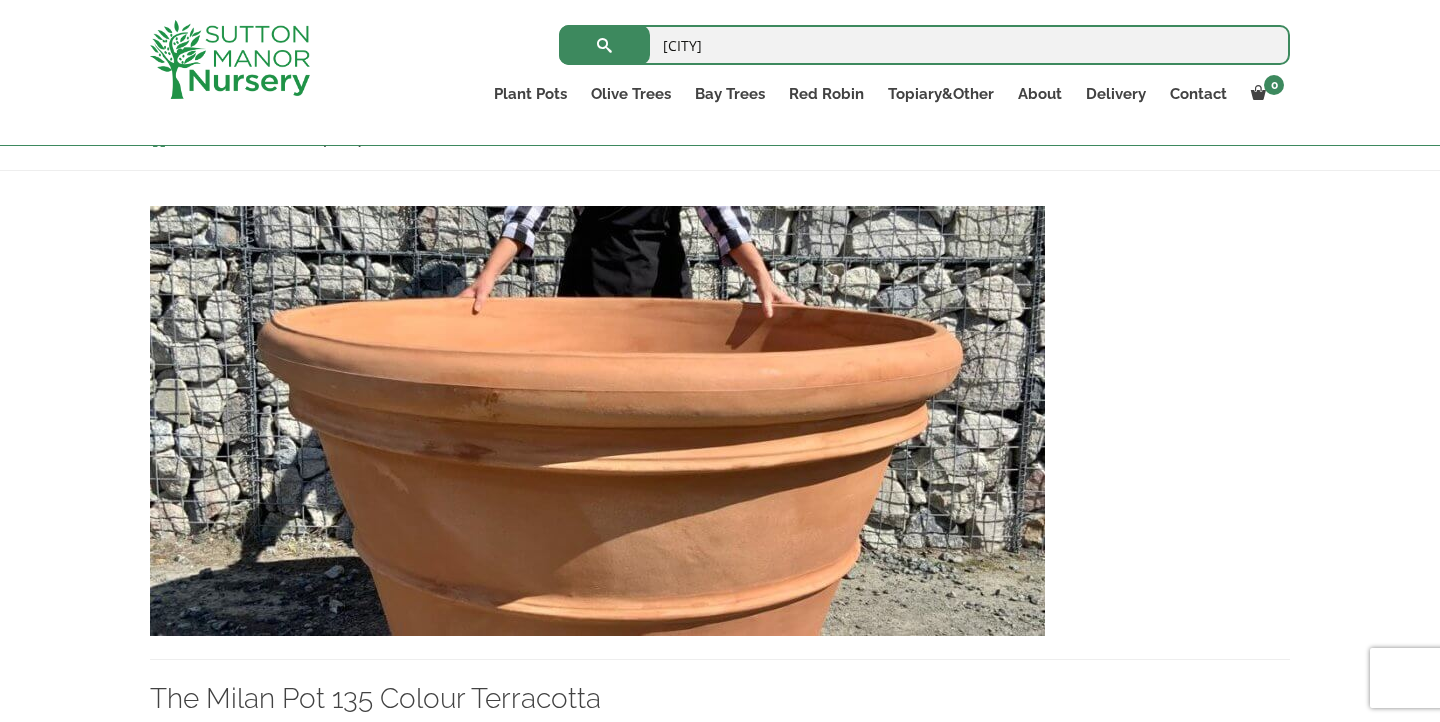 click at bounding box center [597, 421] 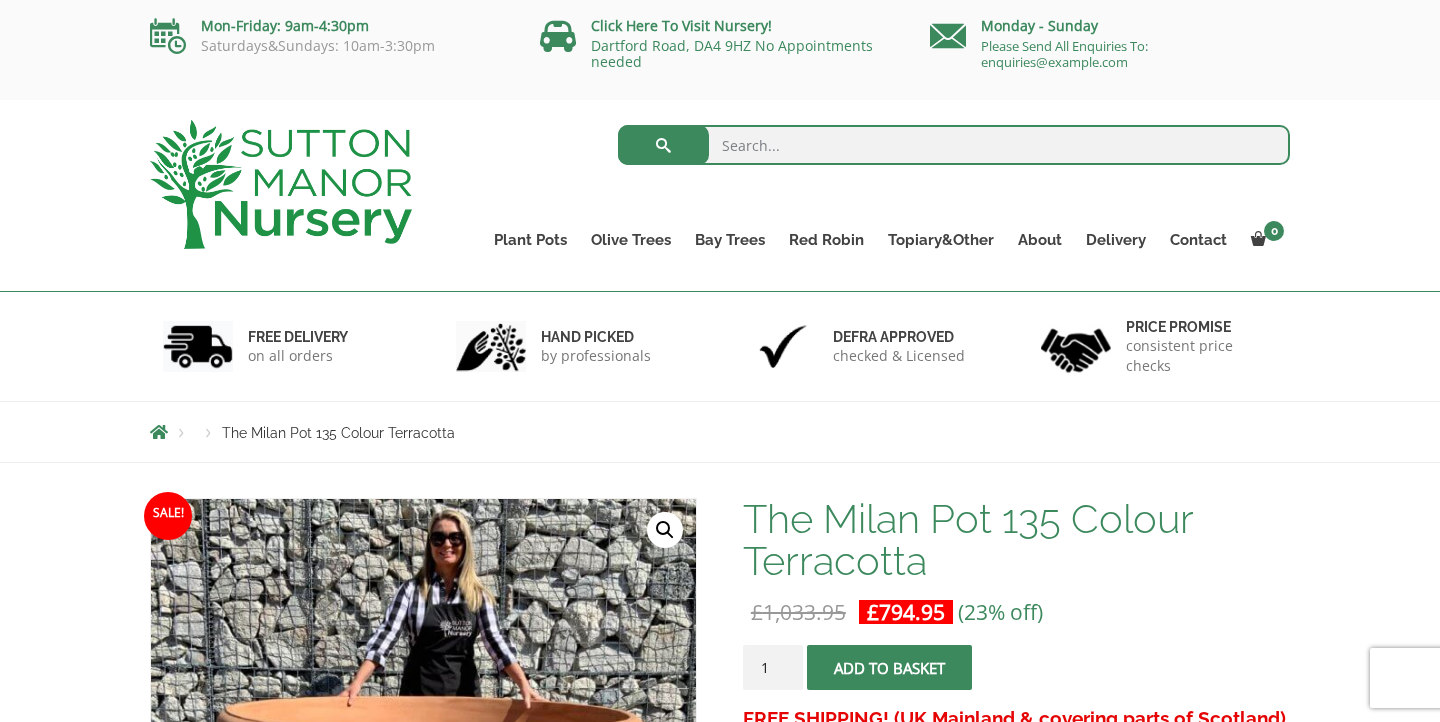 scroll, scrollTop: 0, scrollLeft: 0, axis: both 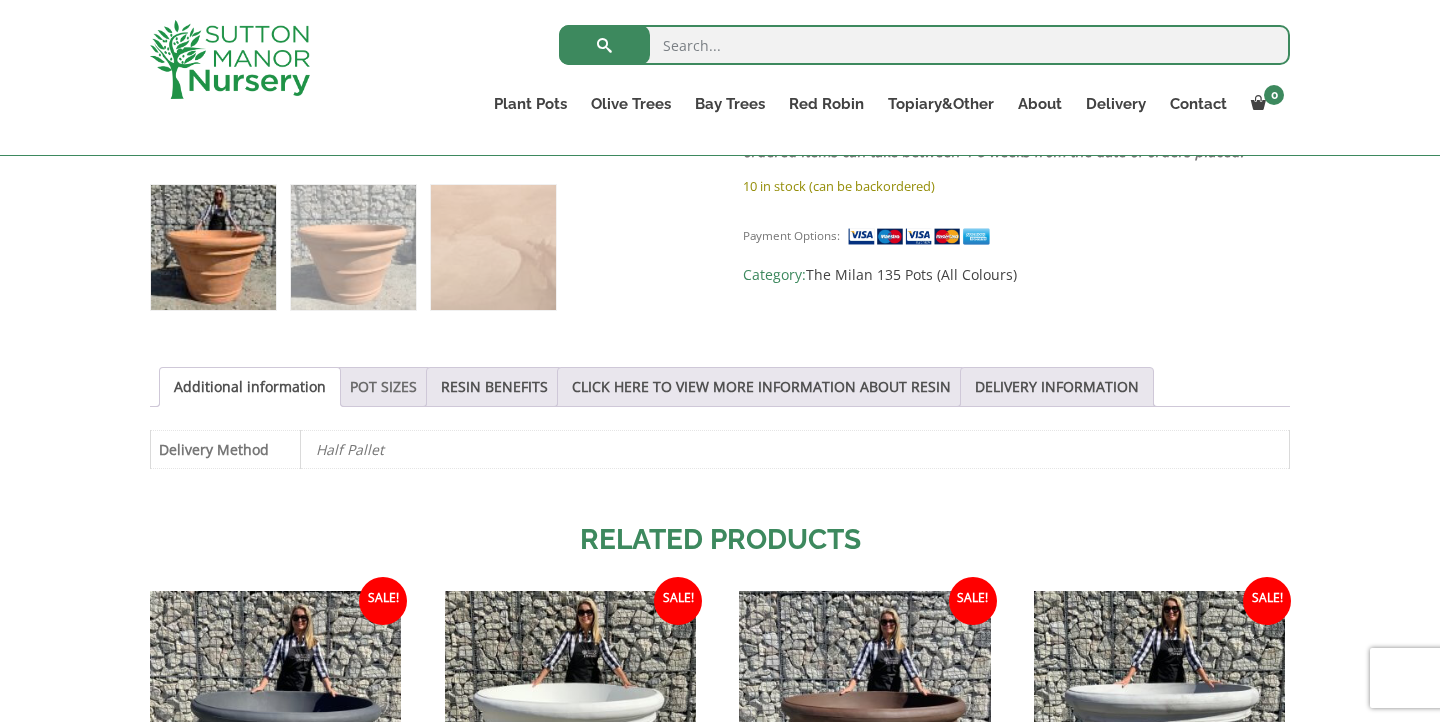 click on "POT SIZES" at bounding box center [383, 387] 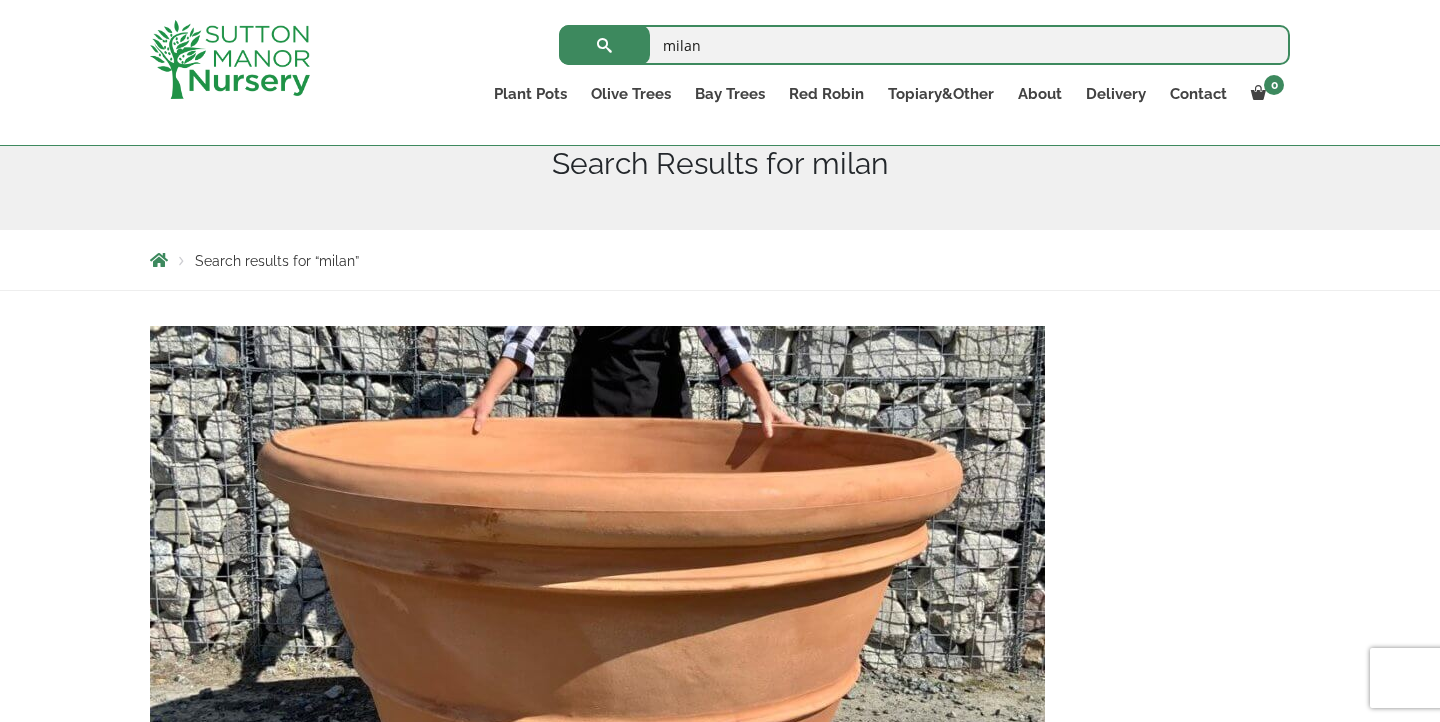 scroll, scrollTop: 551, scrollLeft: 0, axis: vertical 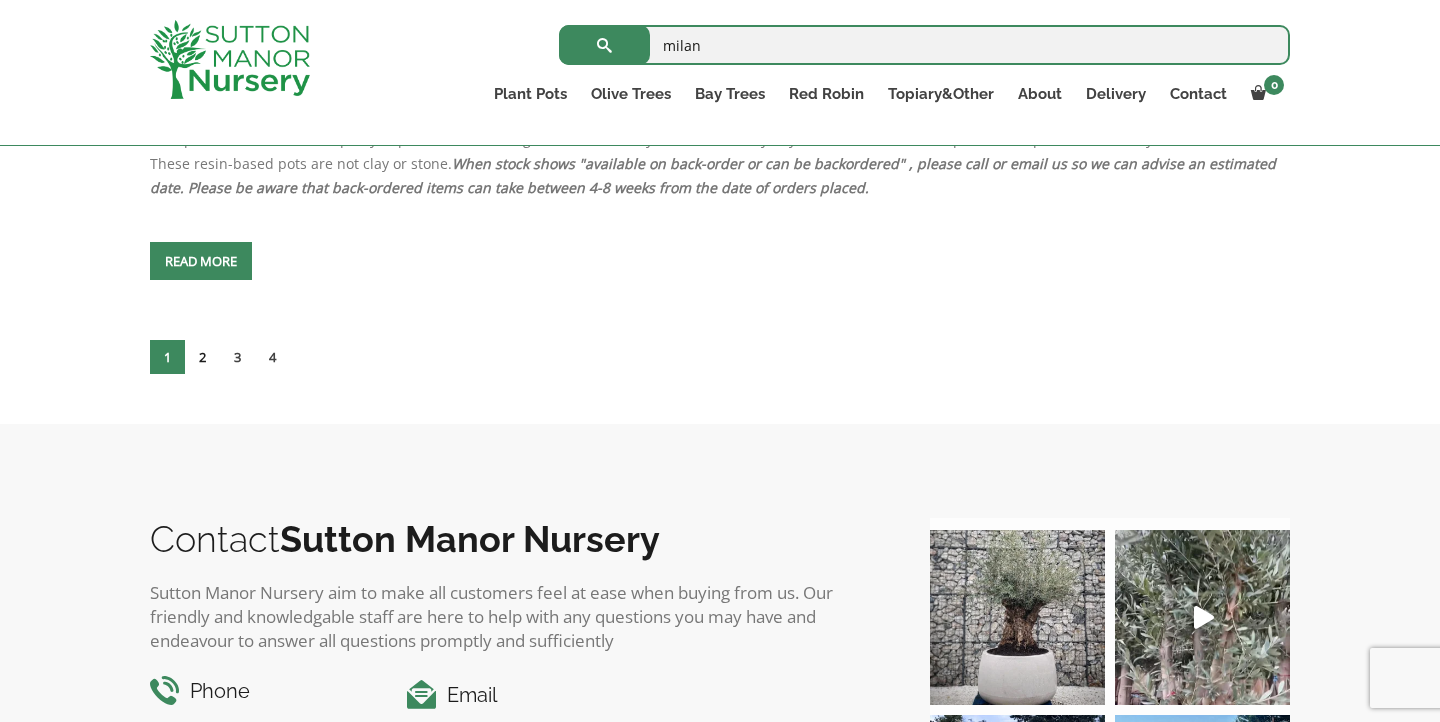 click on "2" at bounding box center (202, 357) 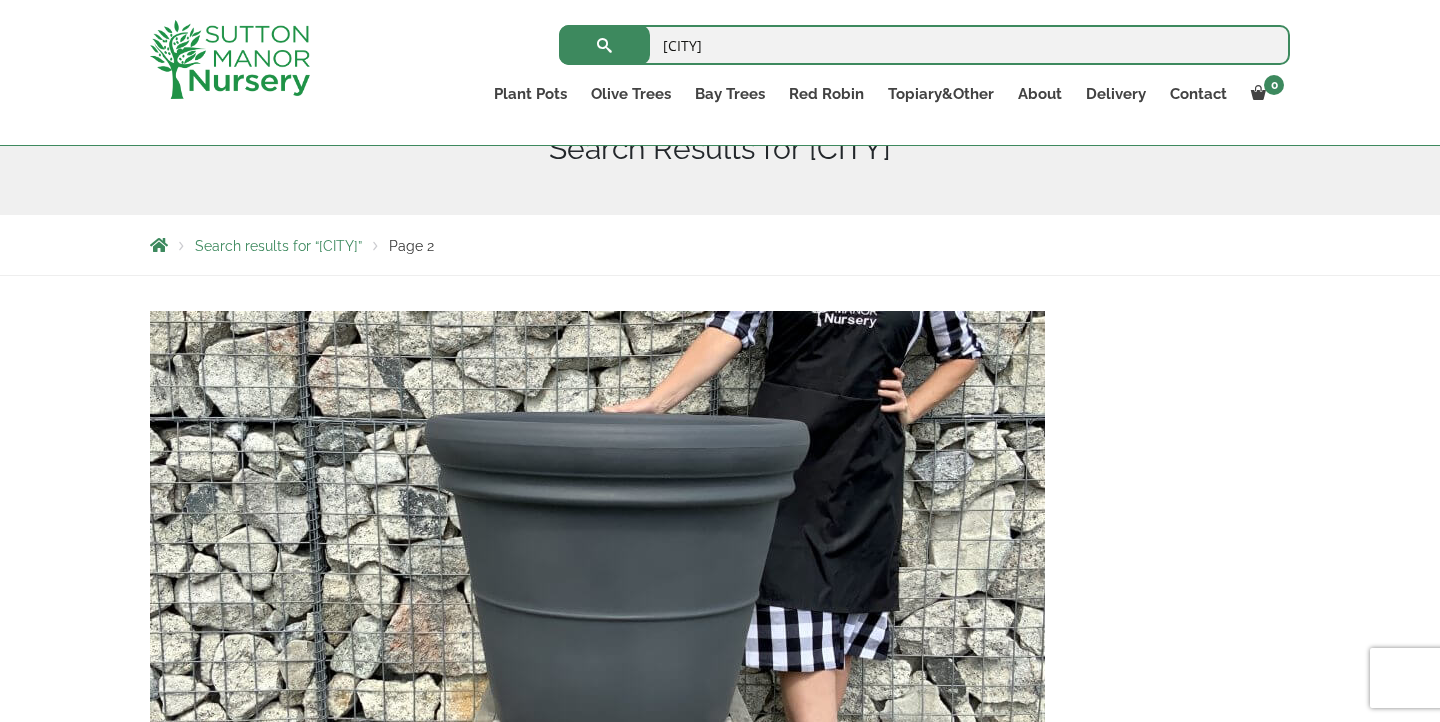 scroll, scrollTop: 425, scrollLeft: 0, axis: vertical 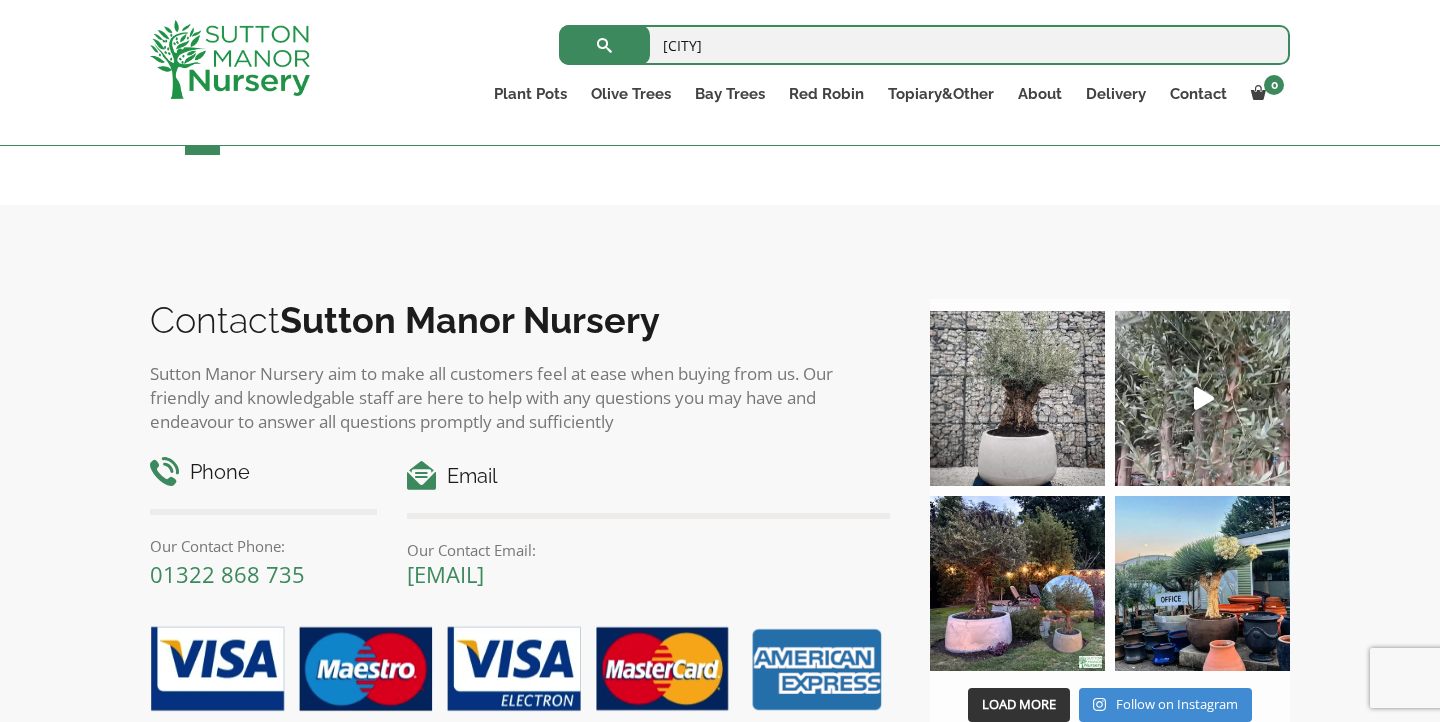 click on "3" at bounding box center [237, 138] 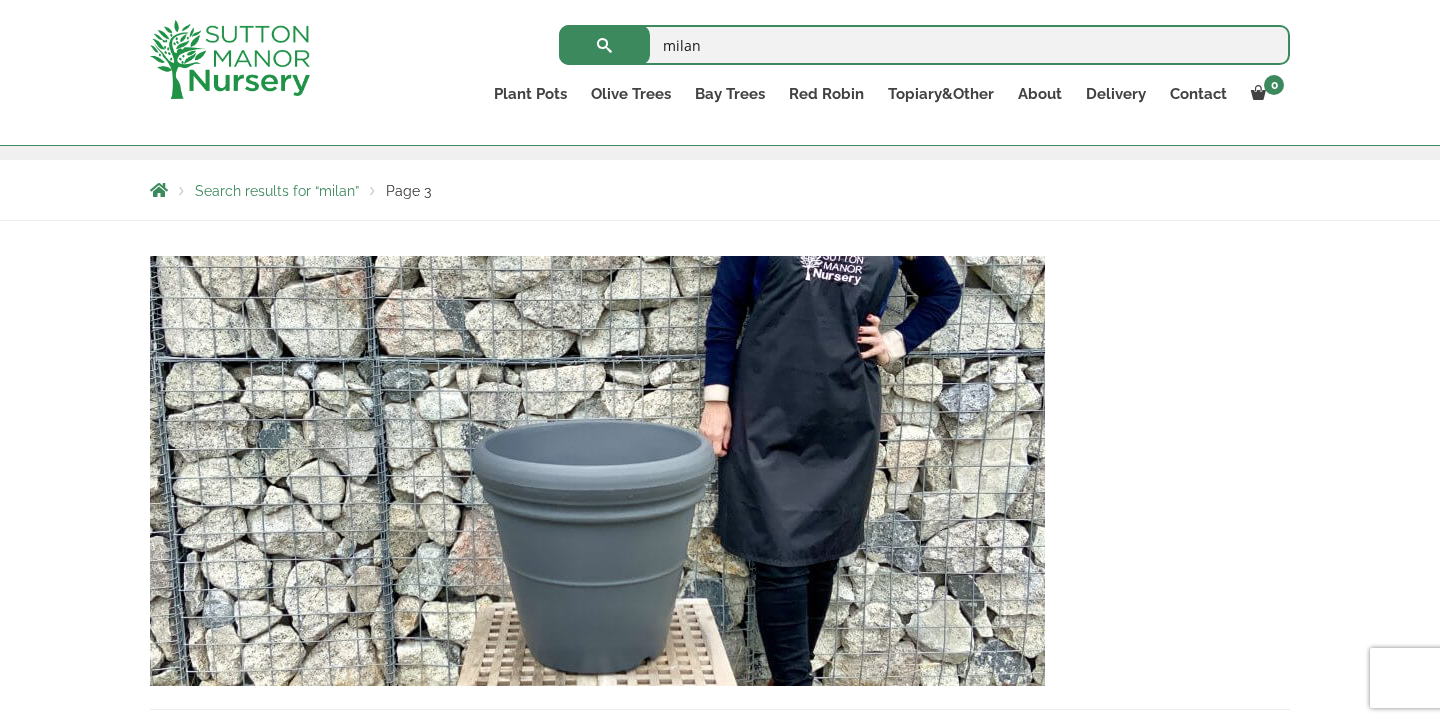 scroll, scrollTop: 504, scrollLeft: 0, axis: vertical 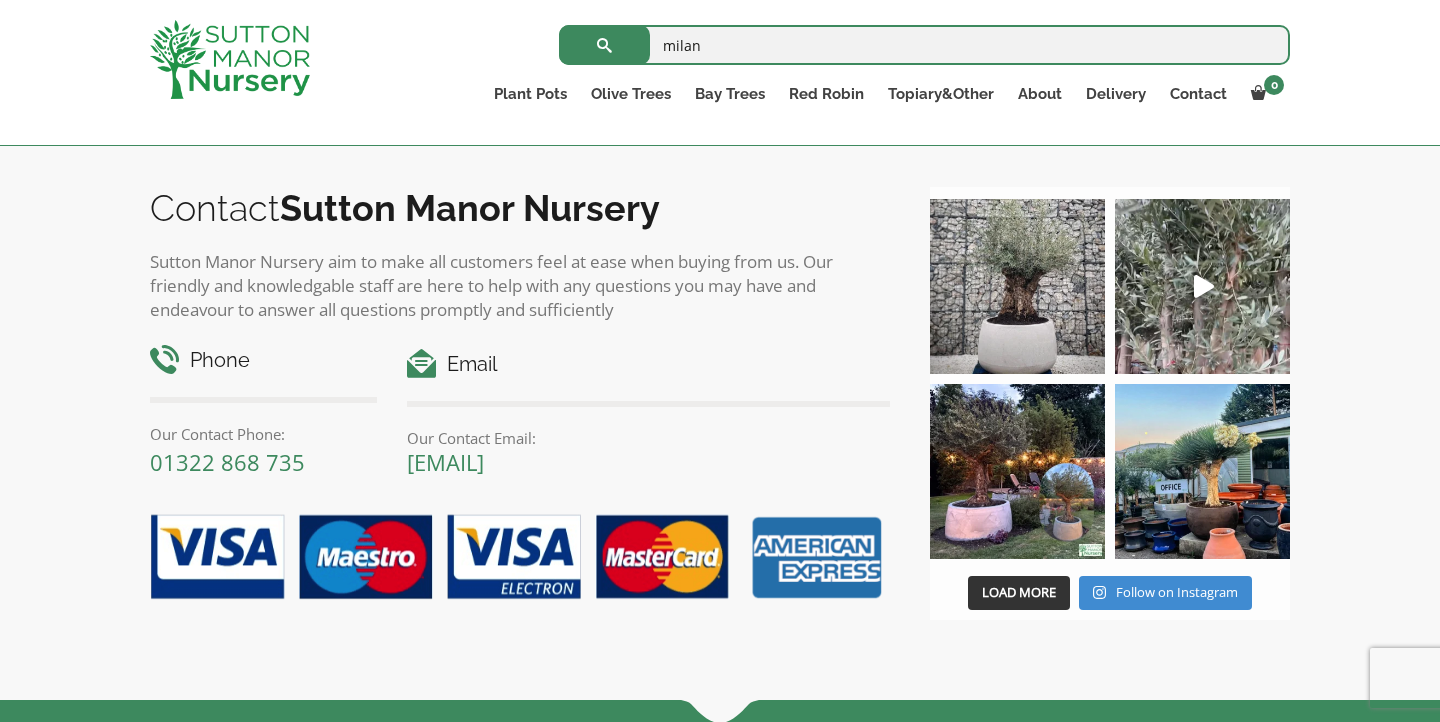 click on "4" at bounding box center [272, 26] 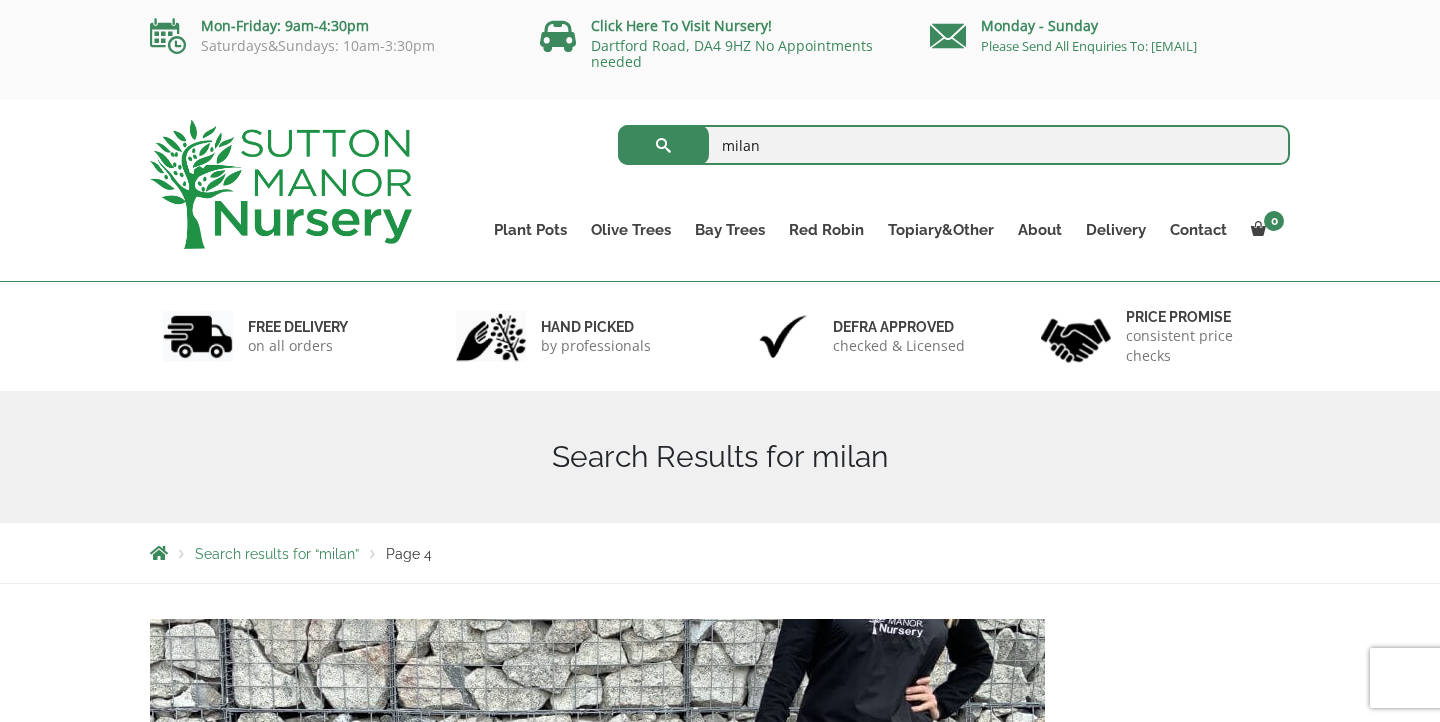 scroll, scrollTop: 114, scrollLeft: 0, axis: vertical 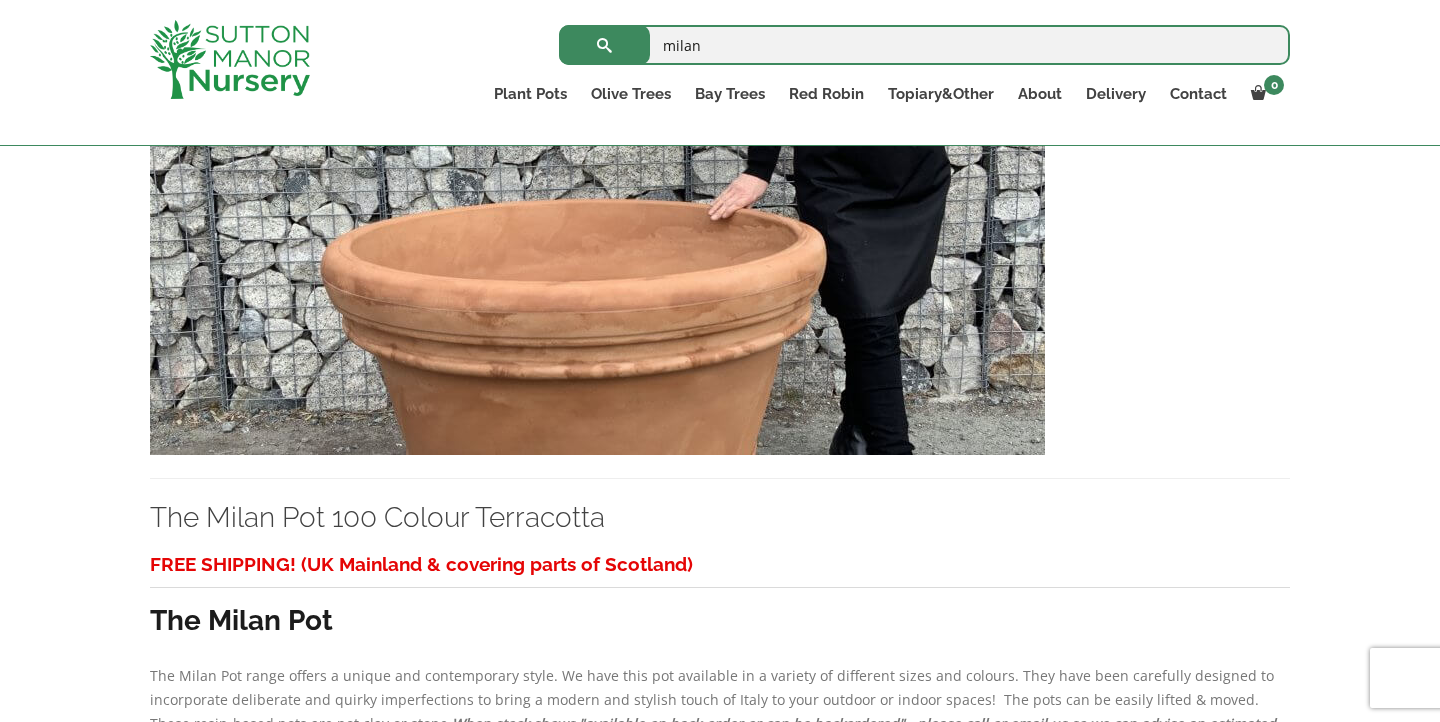 click at bounding box center (597, 240) 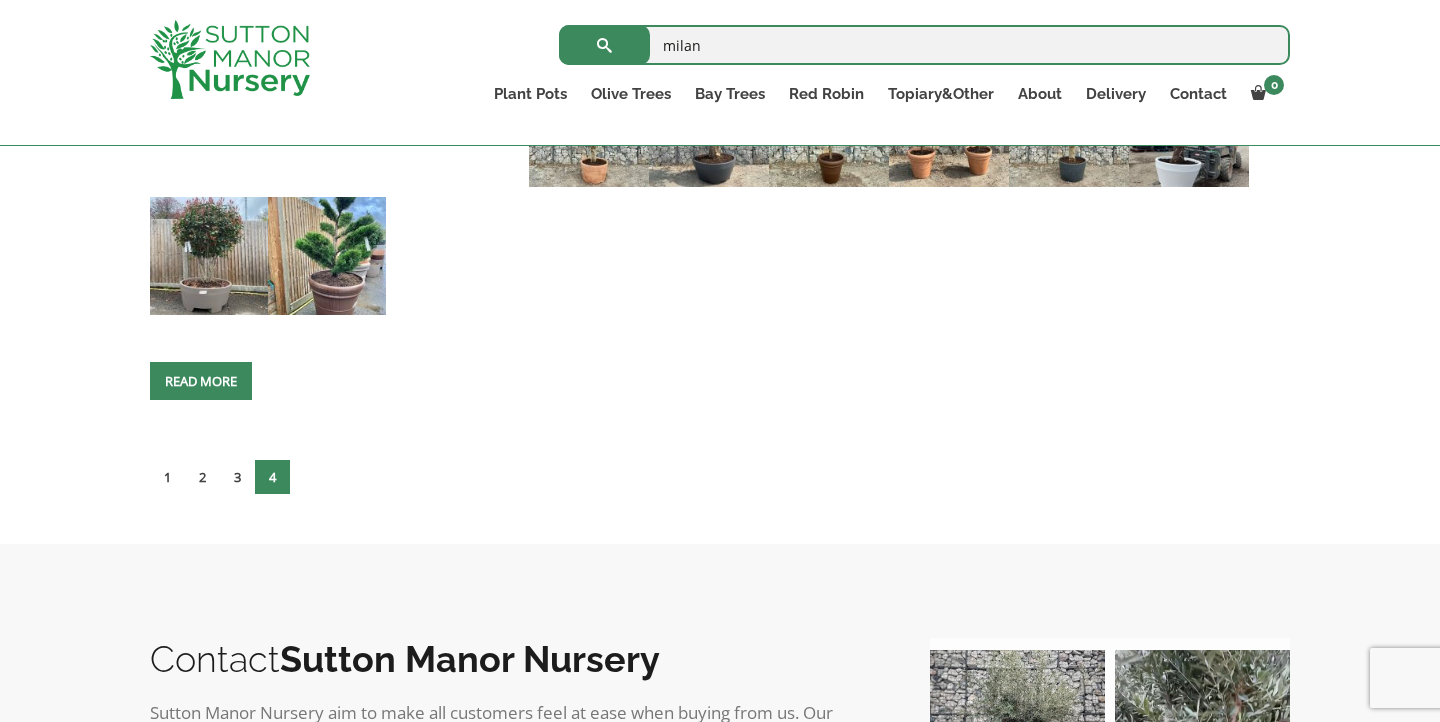 scroll, scrollTop: 5332, scrollLeft: 0, axis: vertical 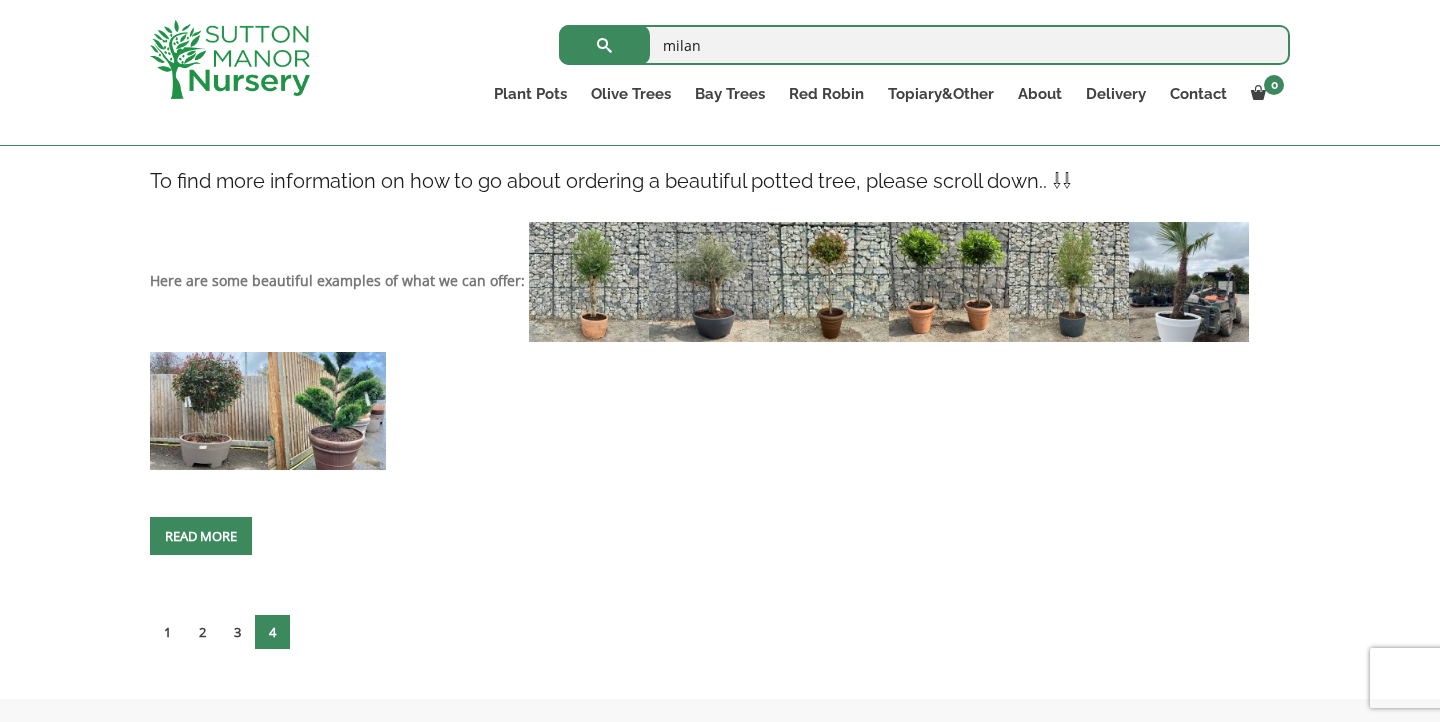 click at bounding box center (201, 536) 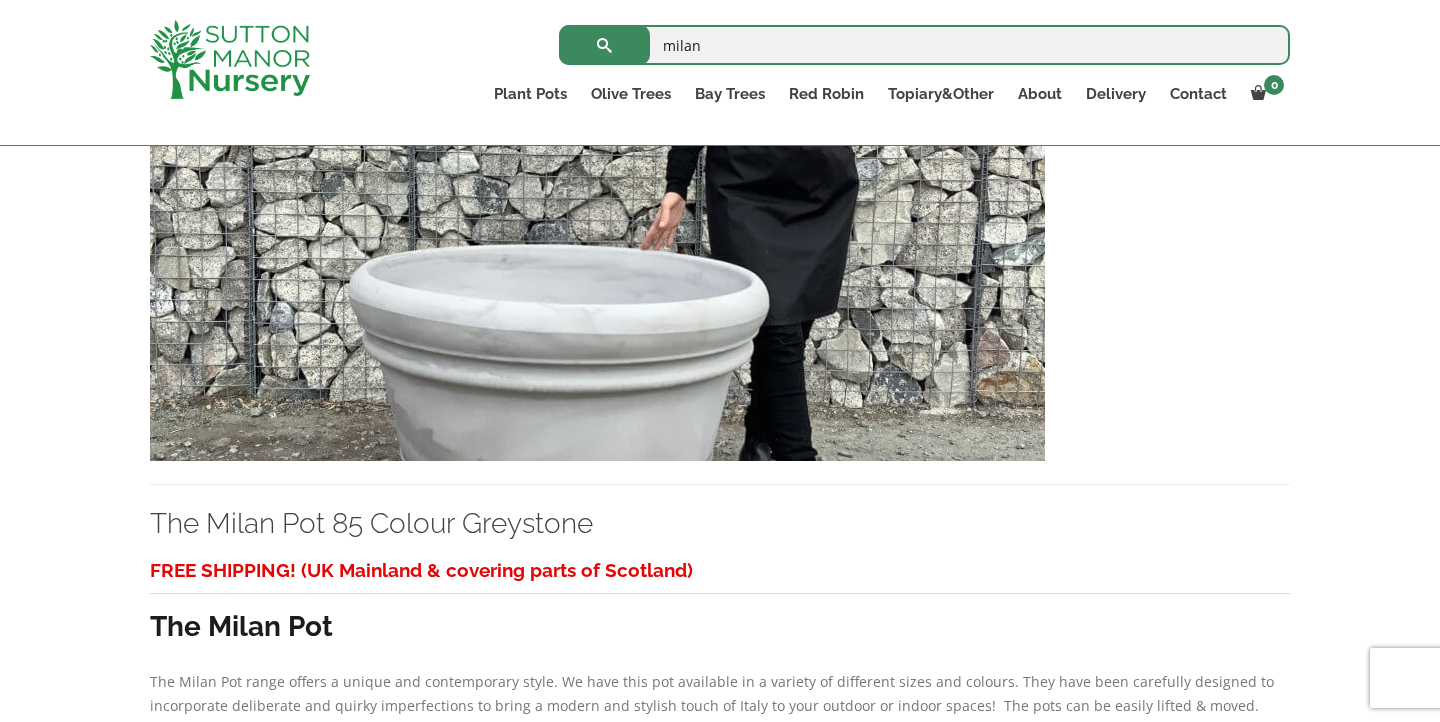 scroll, scrollTop: 3127, scrollLeft: 0, axis: vertical 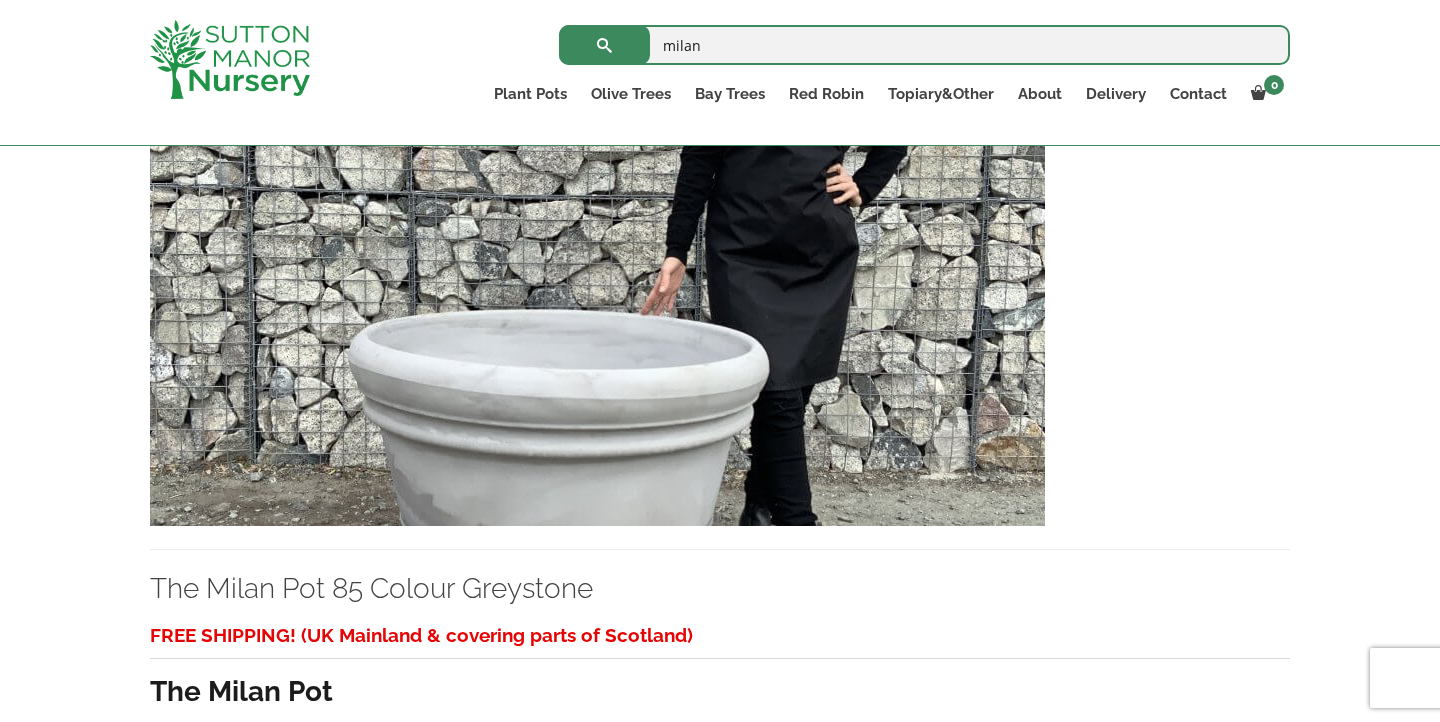 click at bounding box center (597, 311) 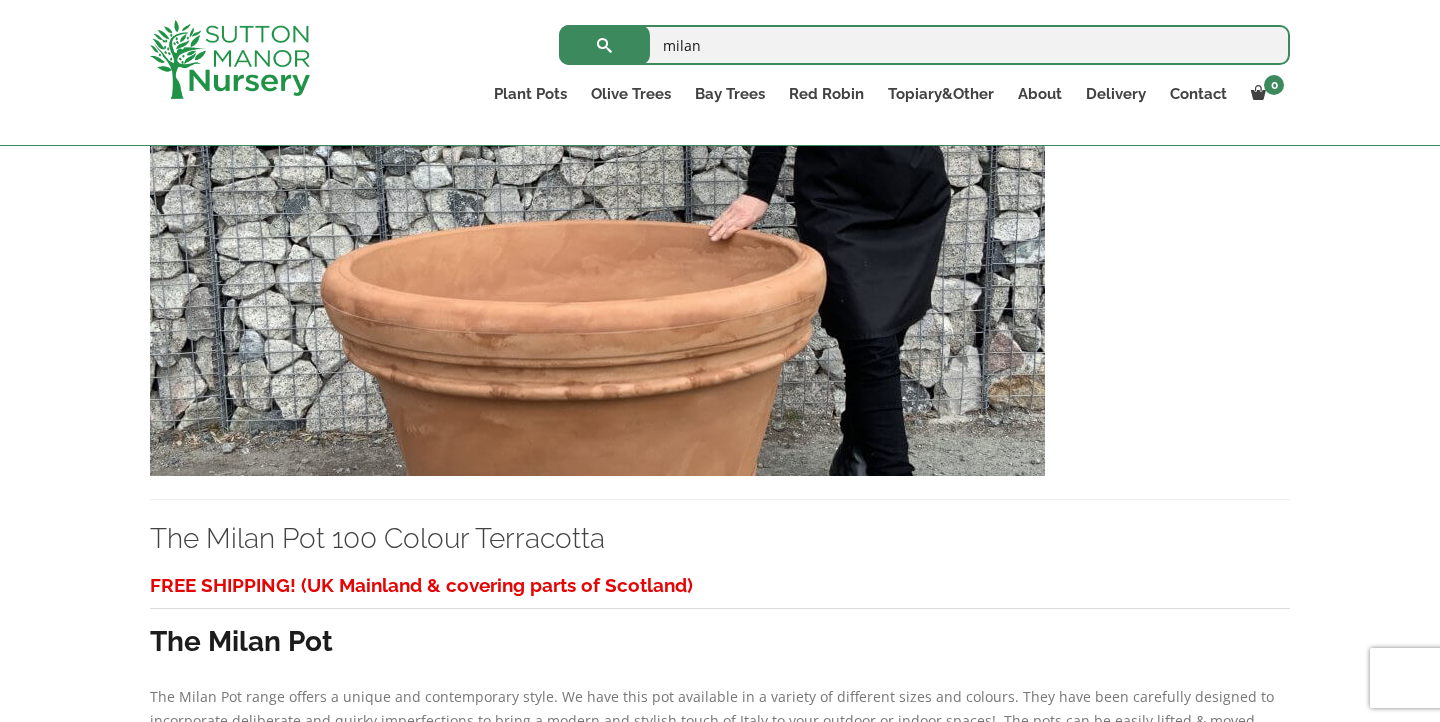 scroll, scrollTop: 2299, scrollLeft: 0, axis: vertical 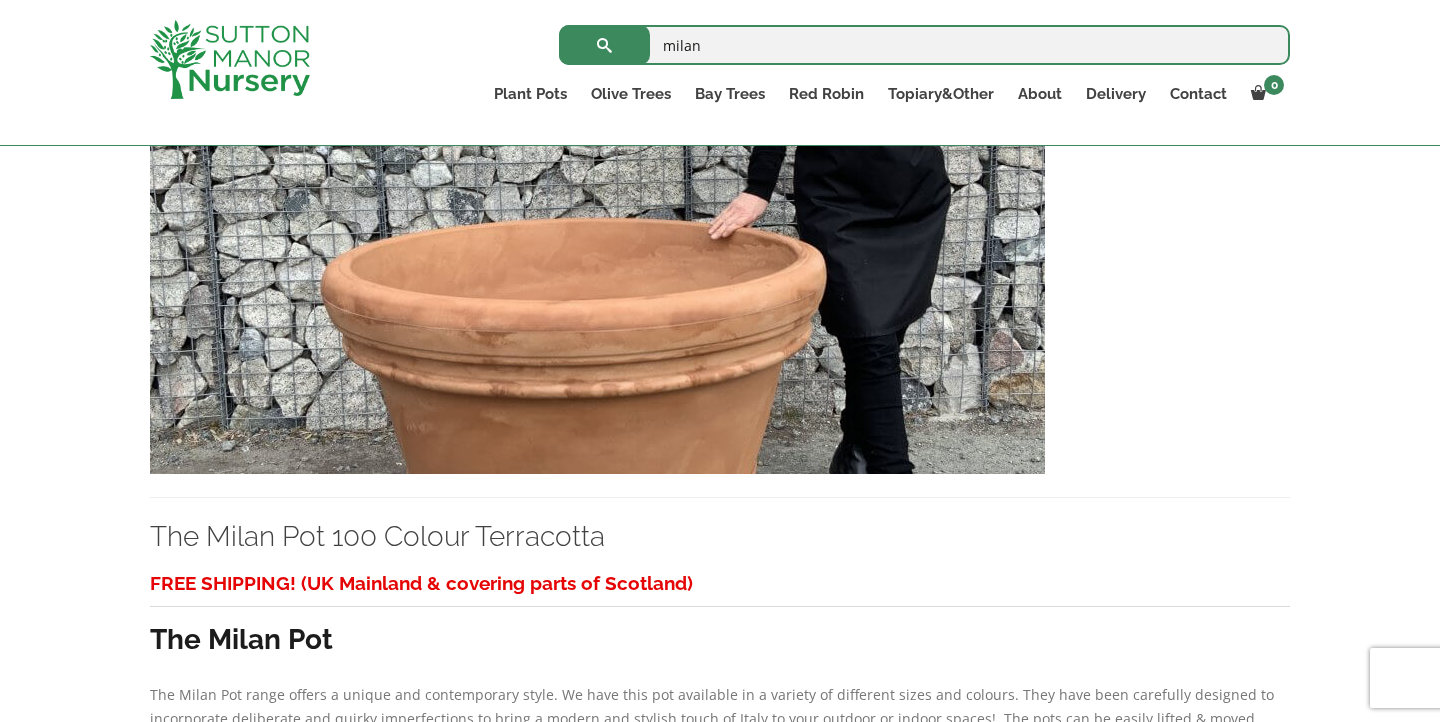 click at bounding box center (597, 259) 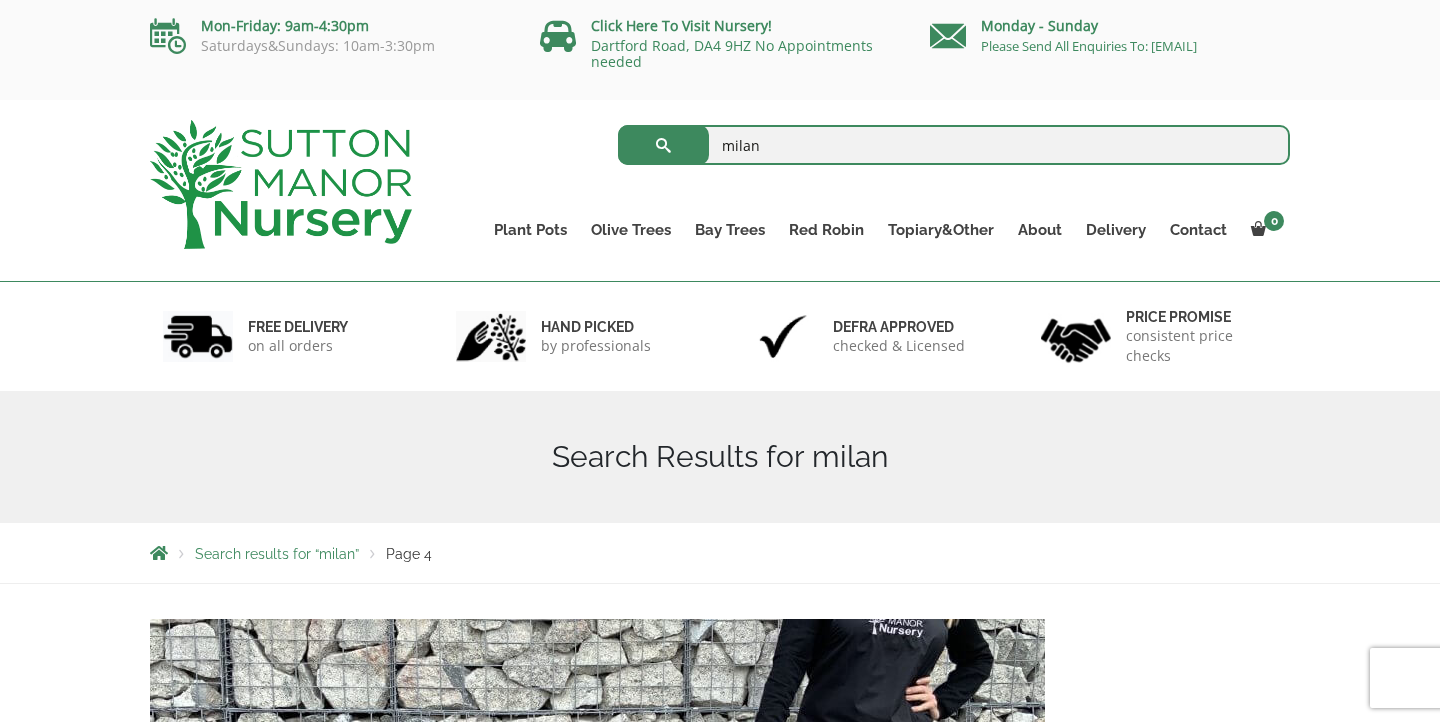 scroll, scrollTop: 0, scrollLeft: 0, axis: both 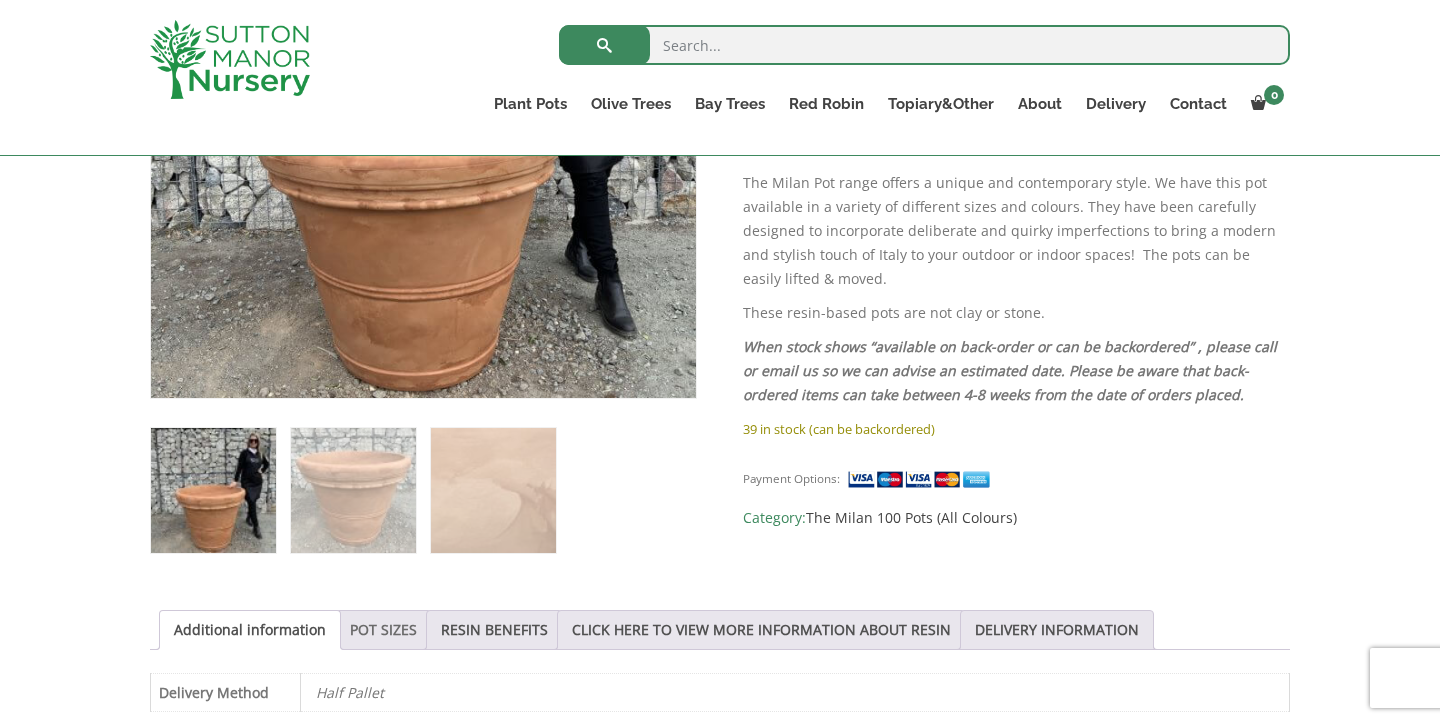 click on "POT SIZES" at bounding box center [383, 630] 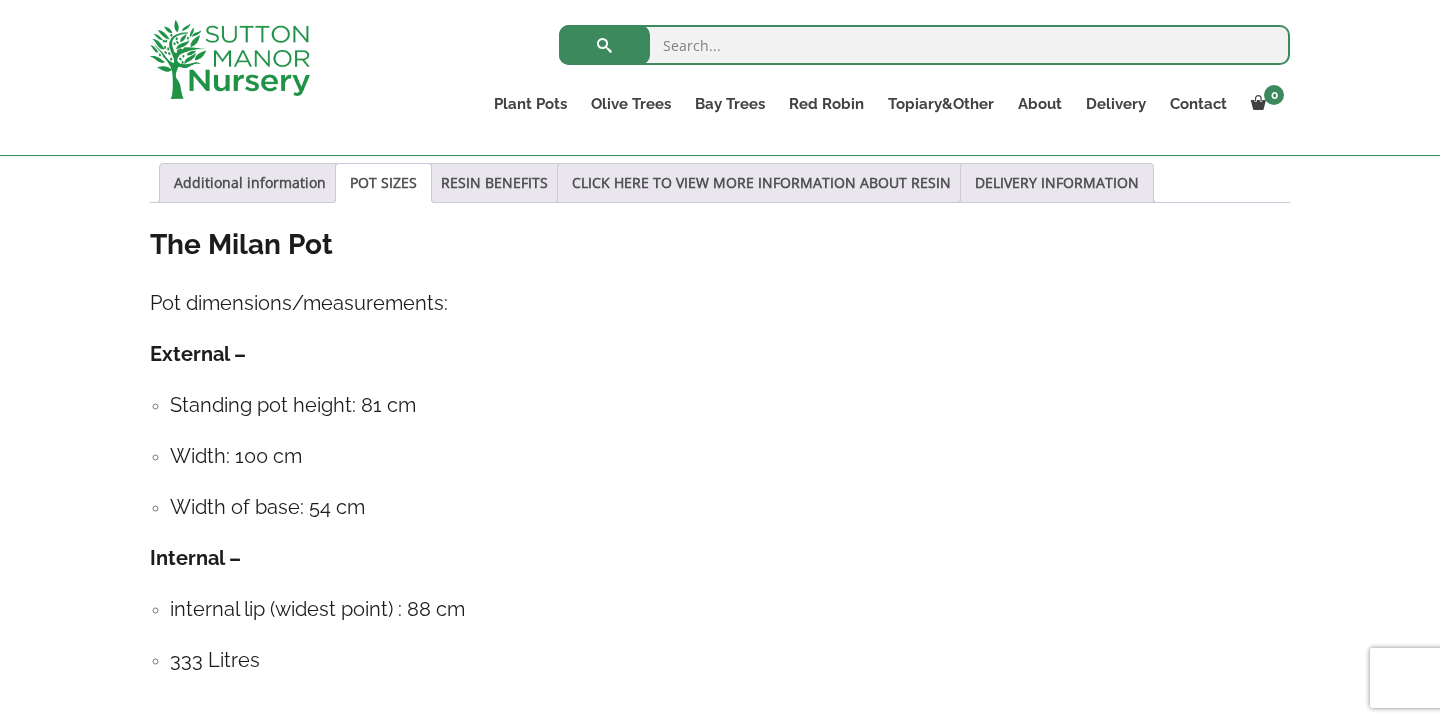scroll, scrollTop: 1061, scrollLeft: 0, axis: vertical 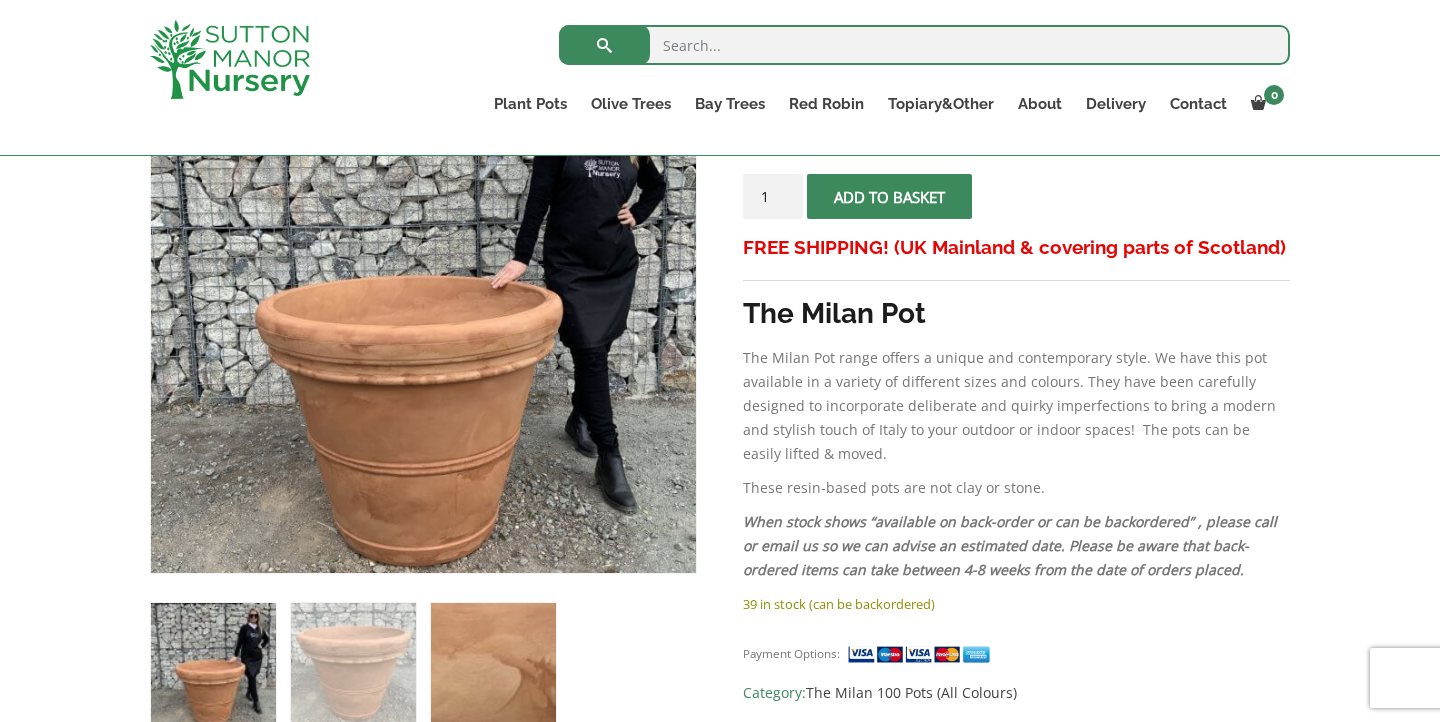 click at bounding box center [493, 665] 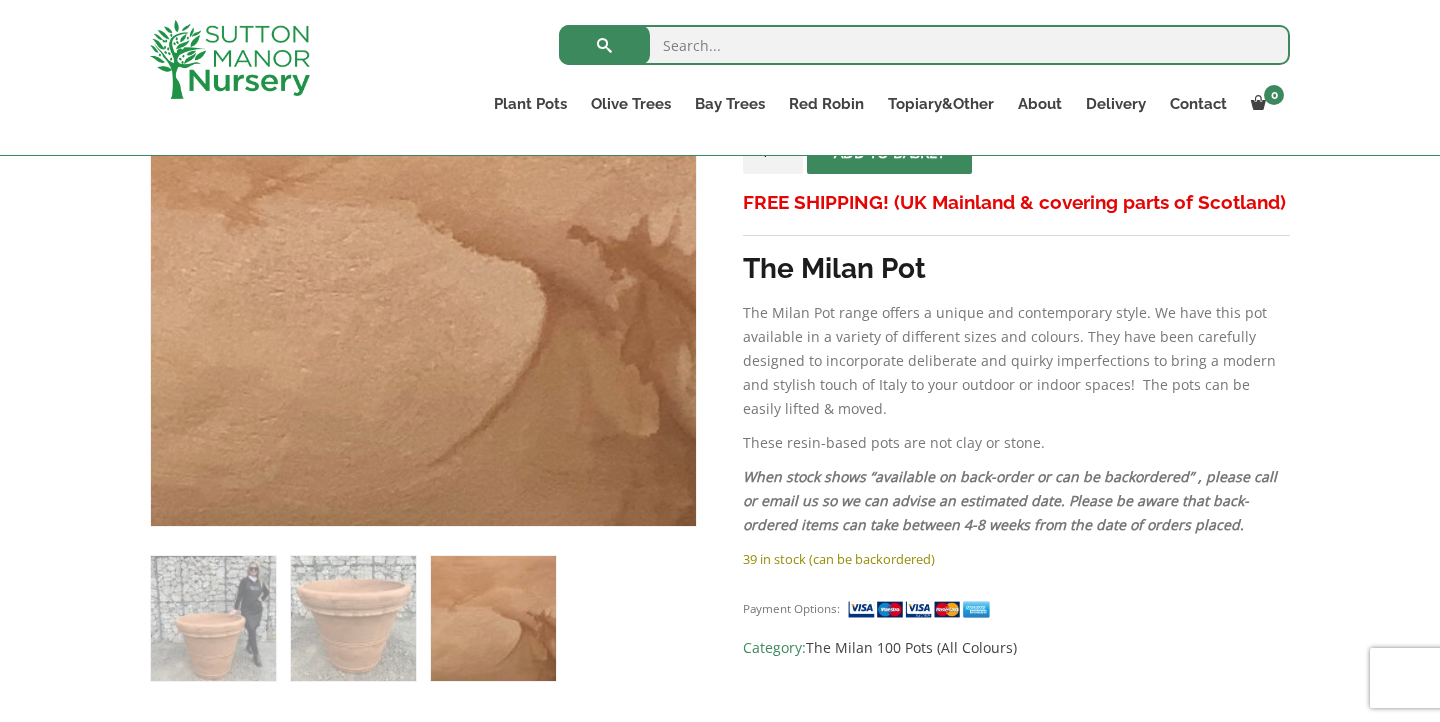 scroll, scrollTop: 480, scrollLeft: 0, axis: vertical 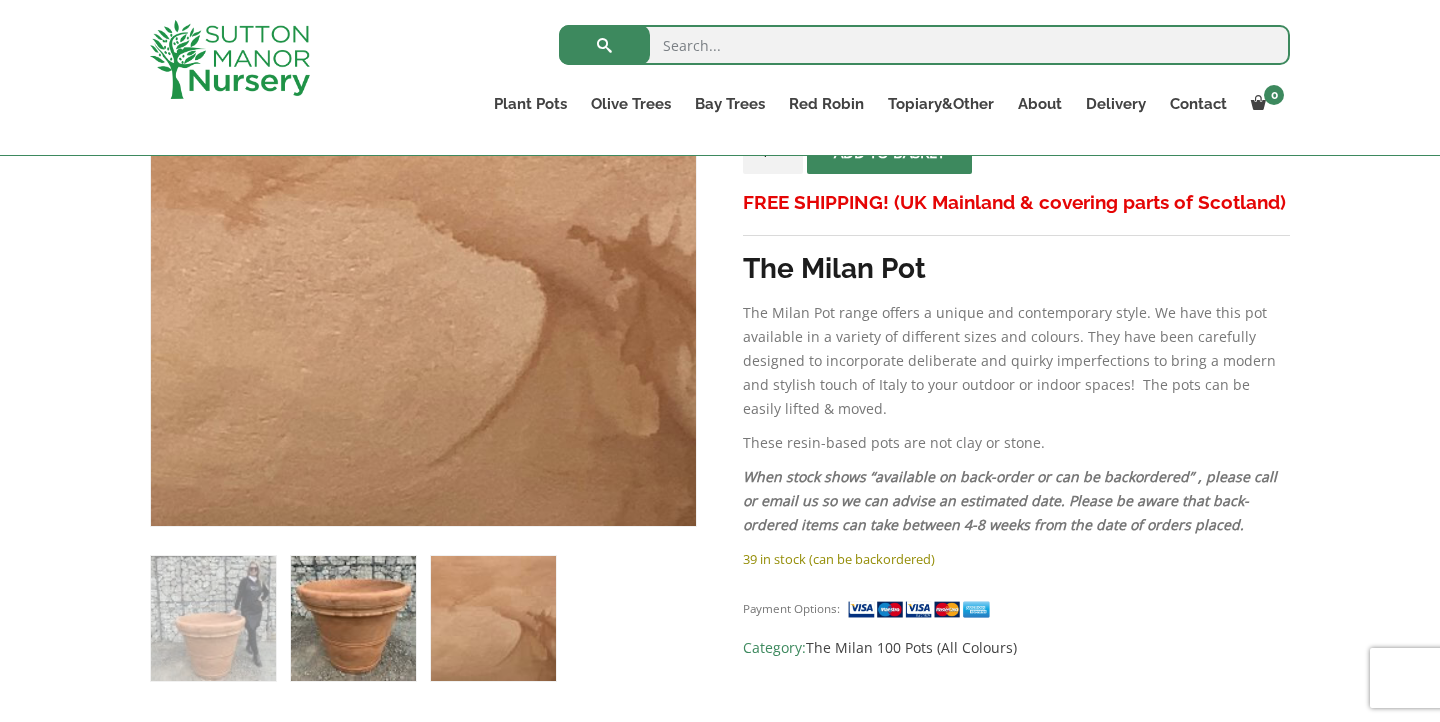 click at bounding box center [353, 618] 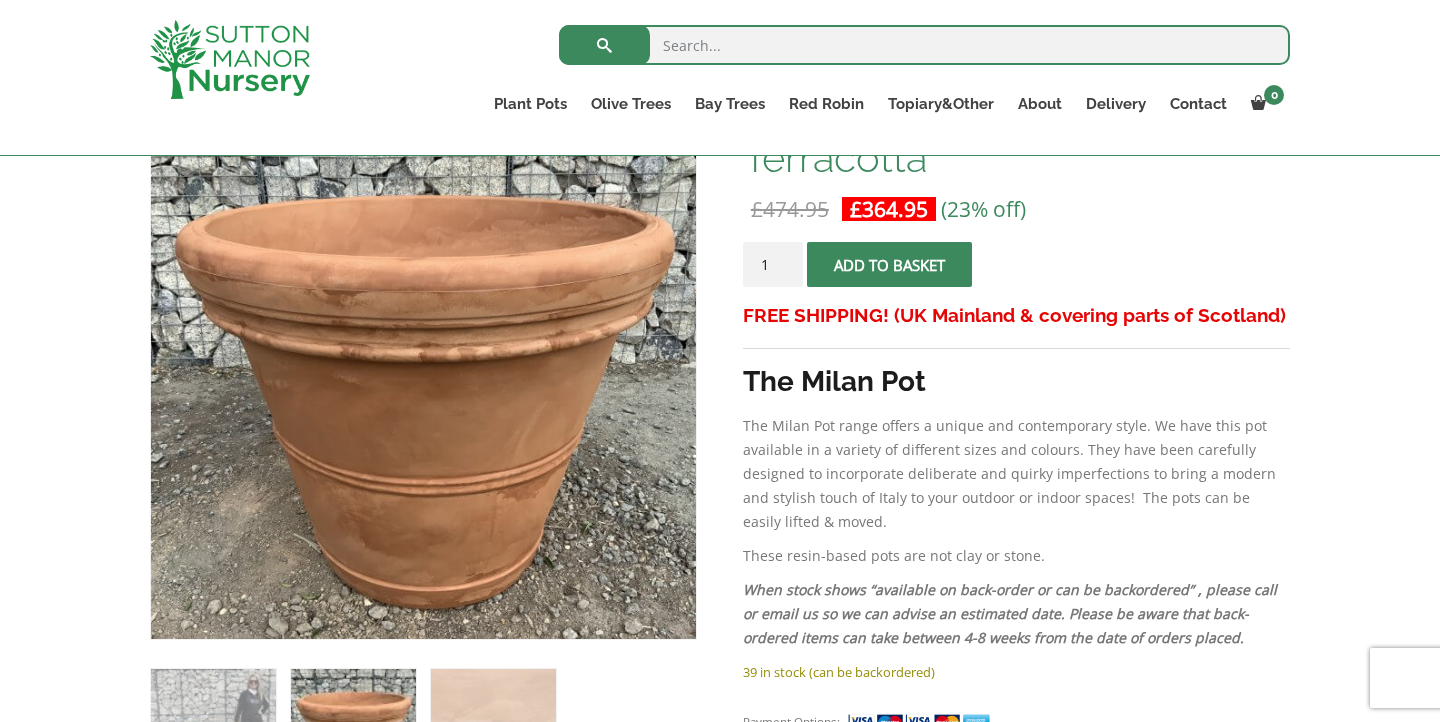 scroll, scrollTop: 365, scrollLeft: 0, axis: vertical 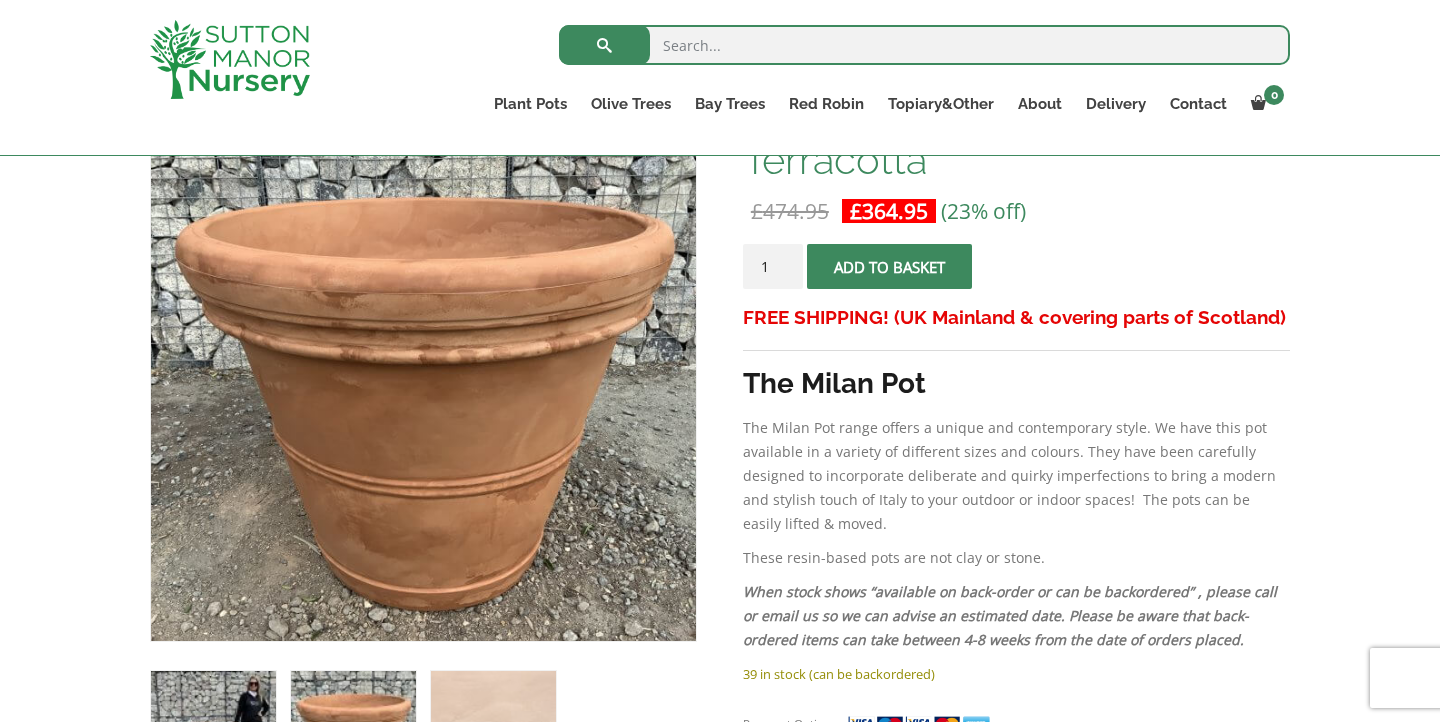 click at bounding box center [213, 733] 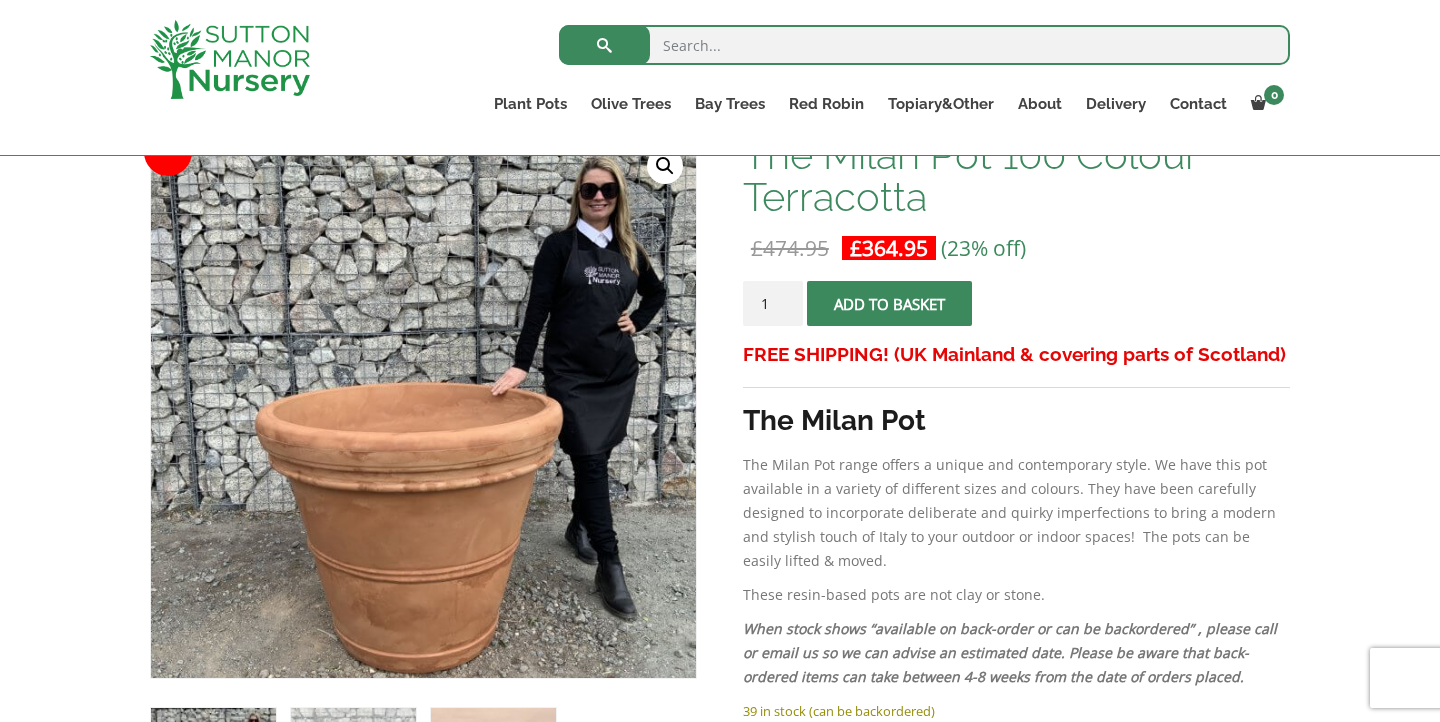 scroll, scrollTop: 350, scrollLeft: 0, axis: vertical 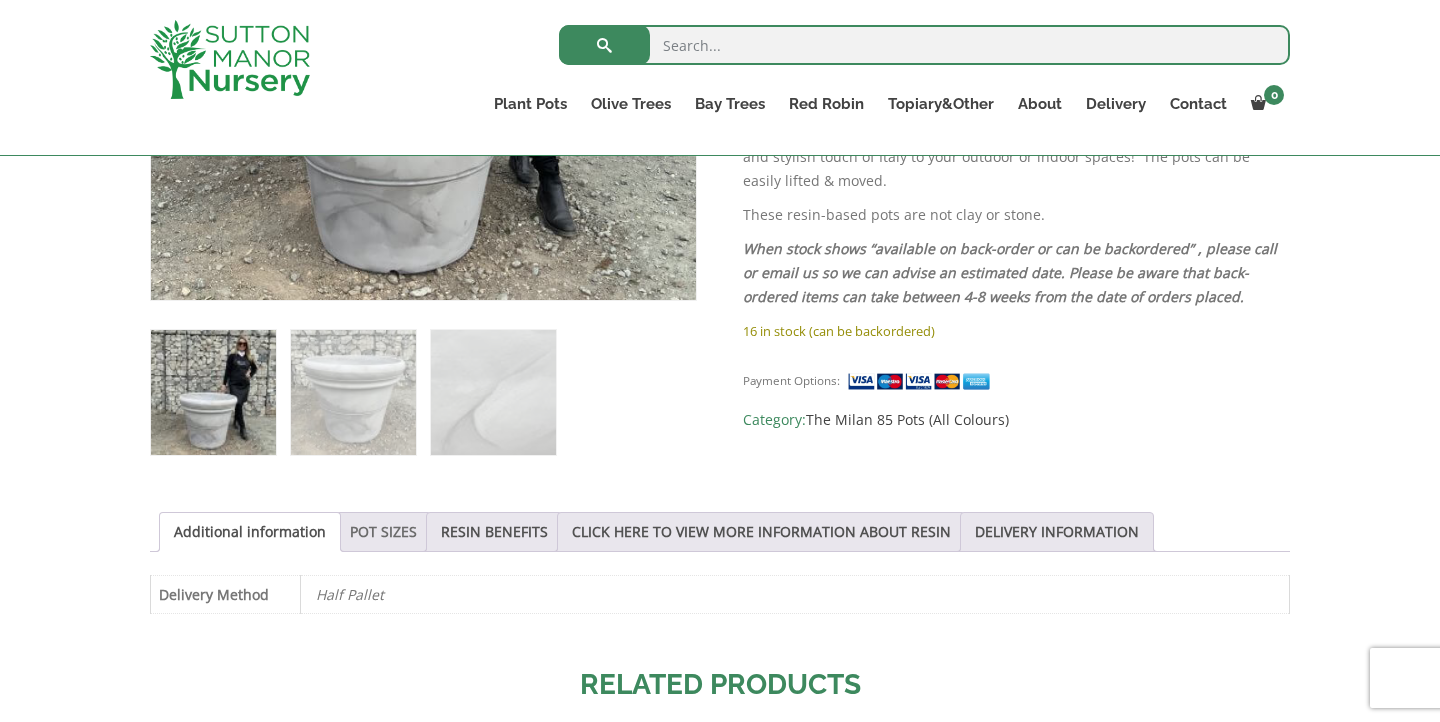 click on "POT SIZES" at bounding box center [383, 532] 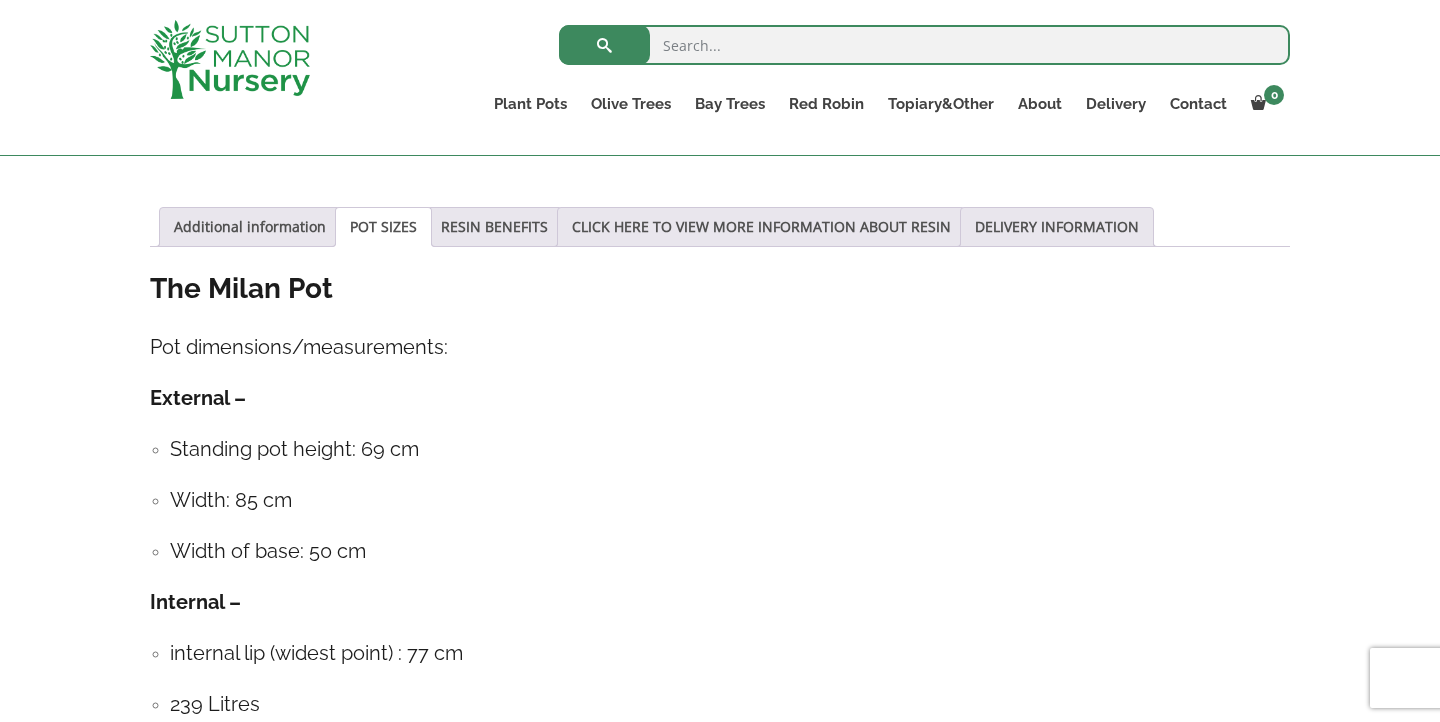 scroll, scrollTop: 1014, scrollLeft: 0, axis: vertical 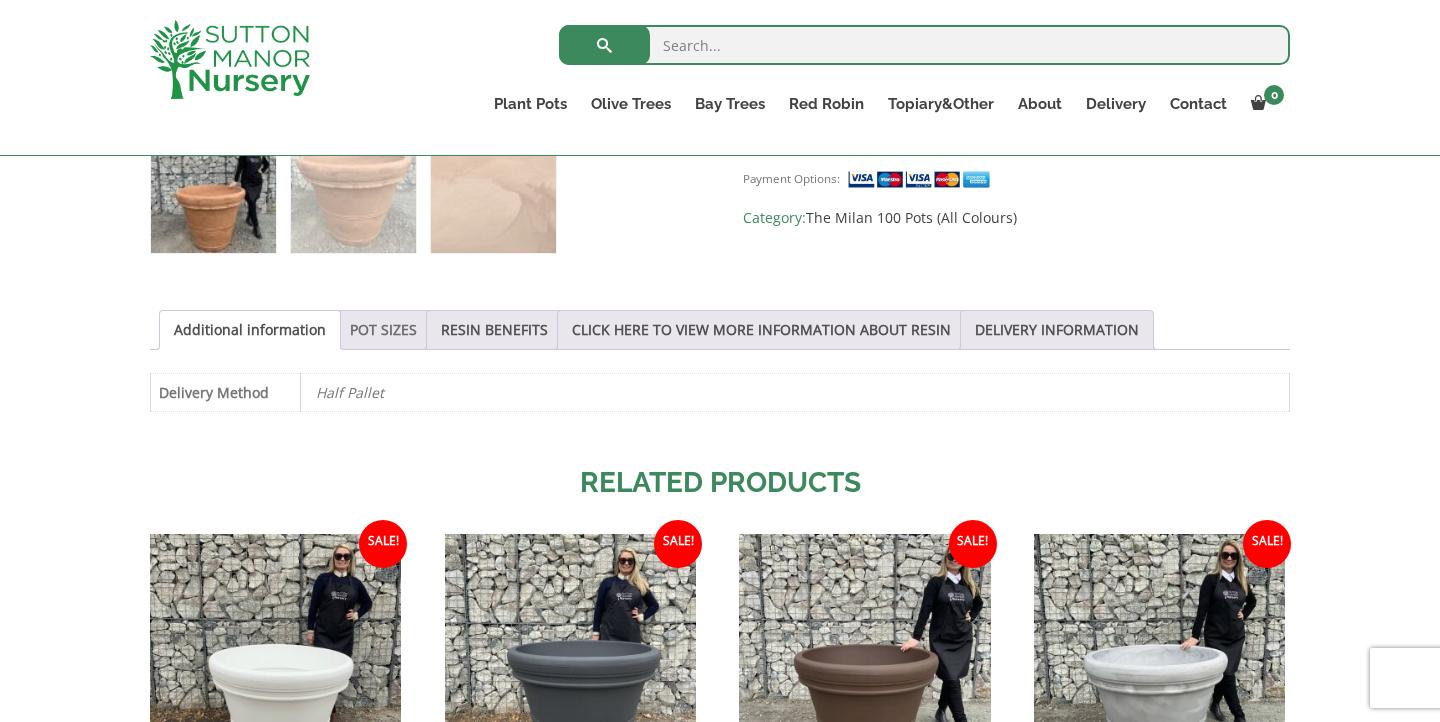 click on "POT SIZES" at bounding box center [383, 330] 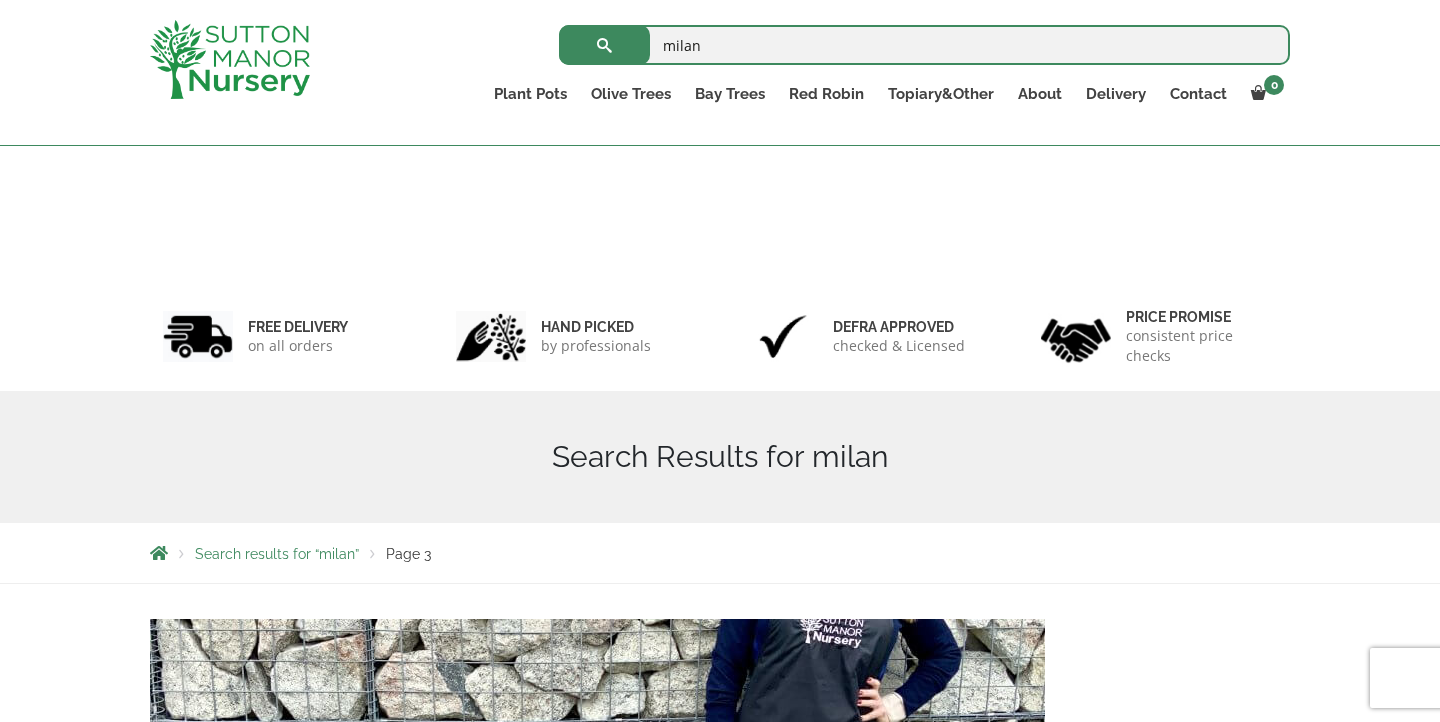 scroll, scrollTop: 9379, scrollLeft: 0, axis: vertical 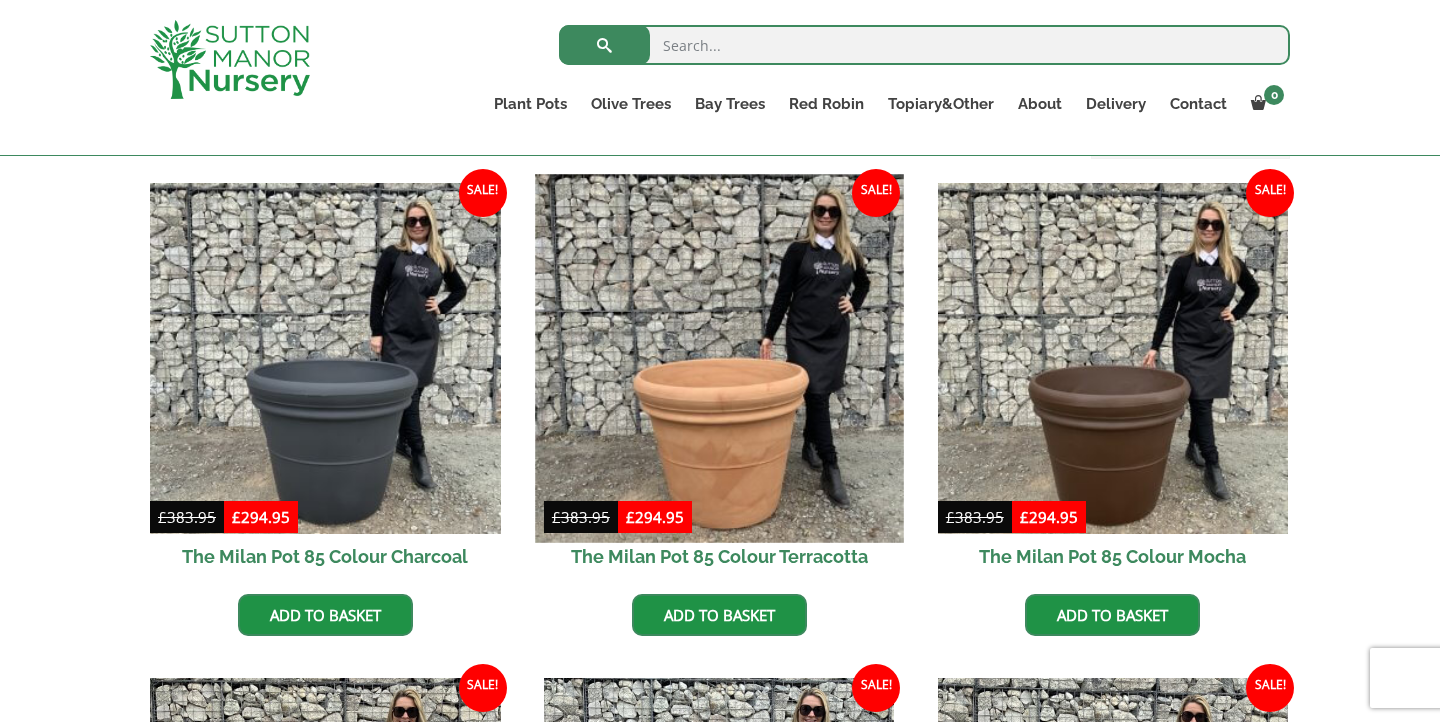 click at bounding box center [719, 358] 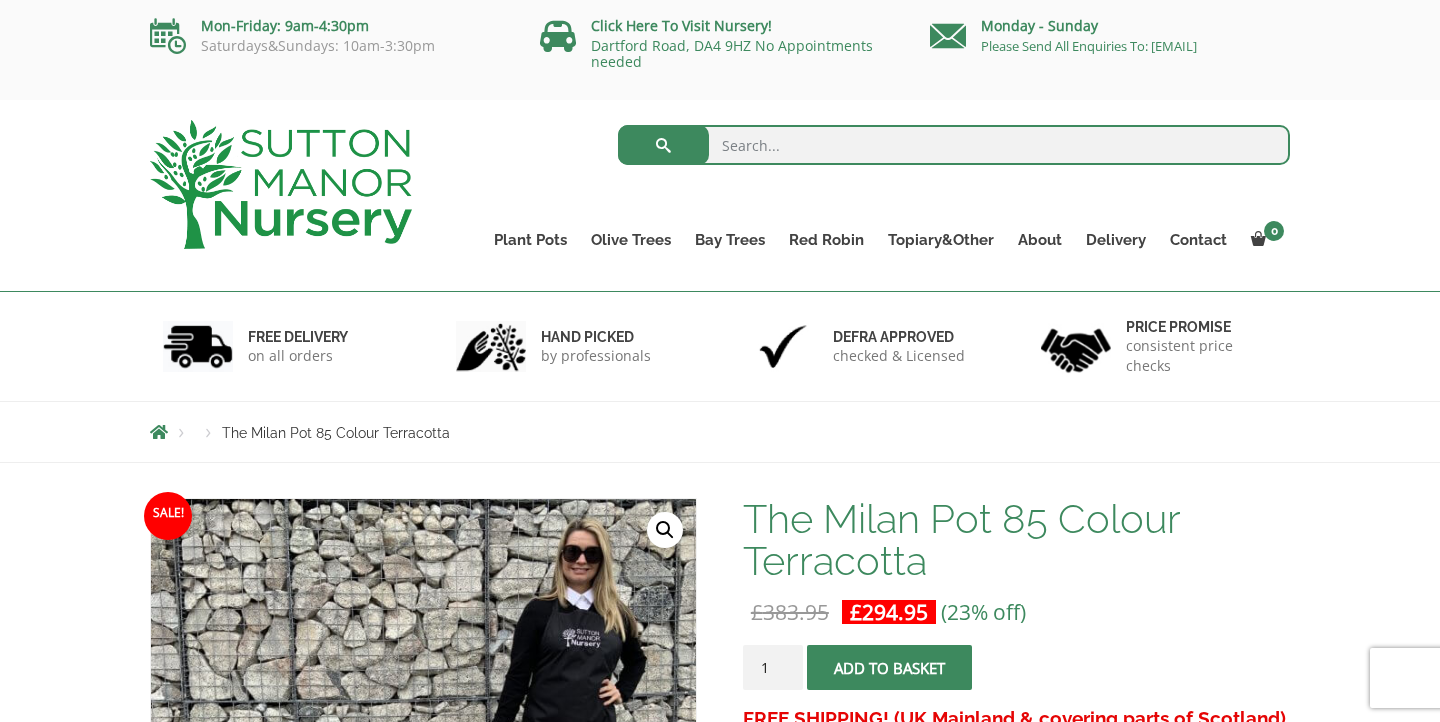 scroll, scrollTop: 0, scrollLeft: 0, axis: both 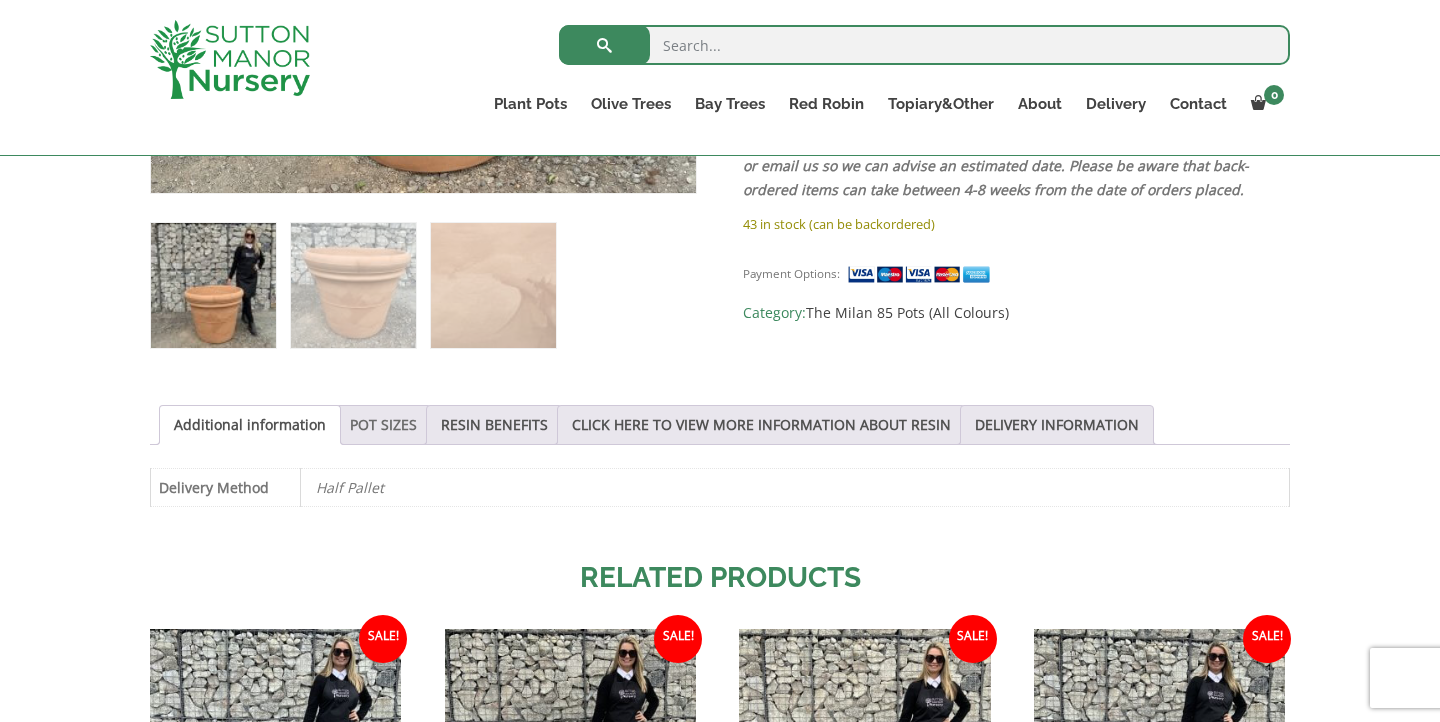 click on "POT SIZES" at bounding box center [383, 425] 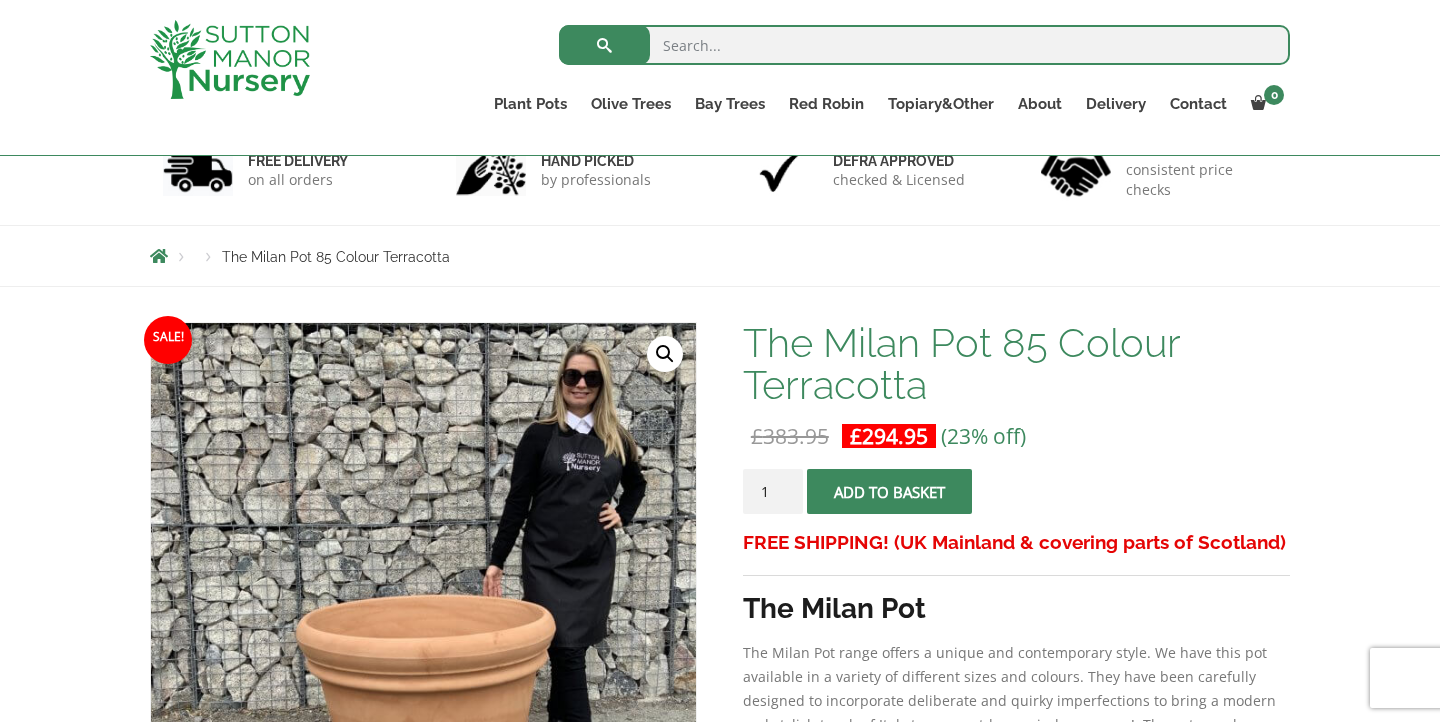 scroll, scrollTop: 146, scrollLeft: 0, axis: vertical 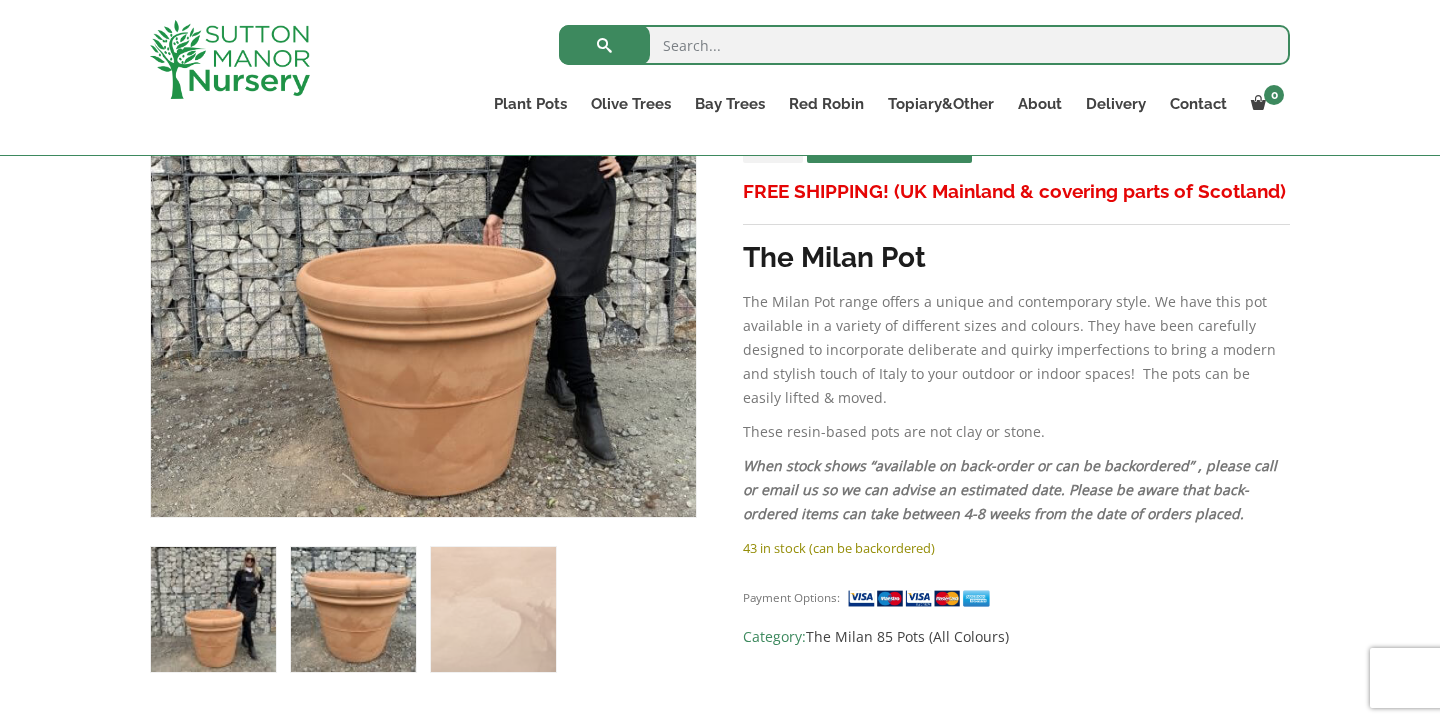 click at bounding box center (353, 609) 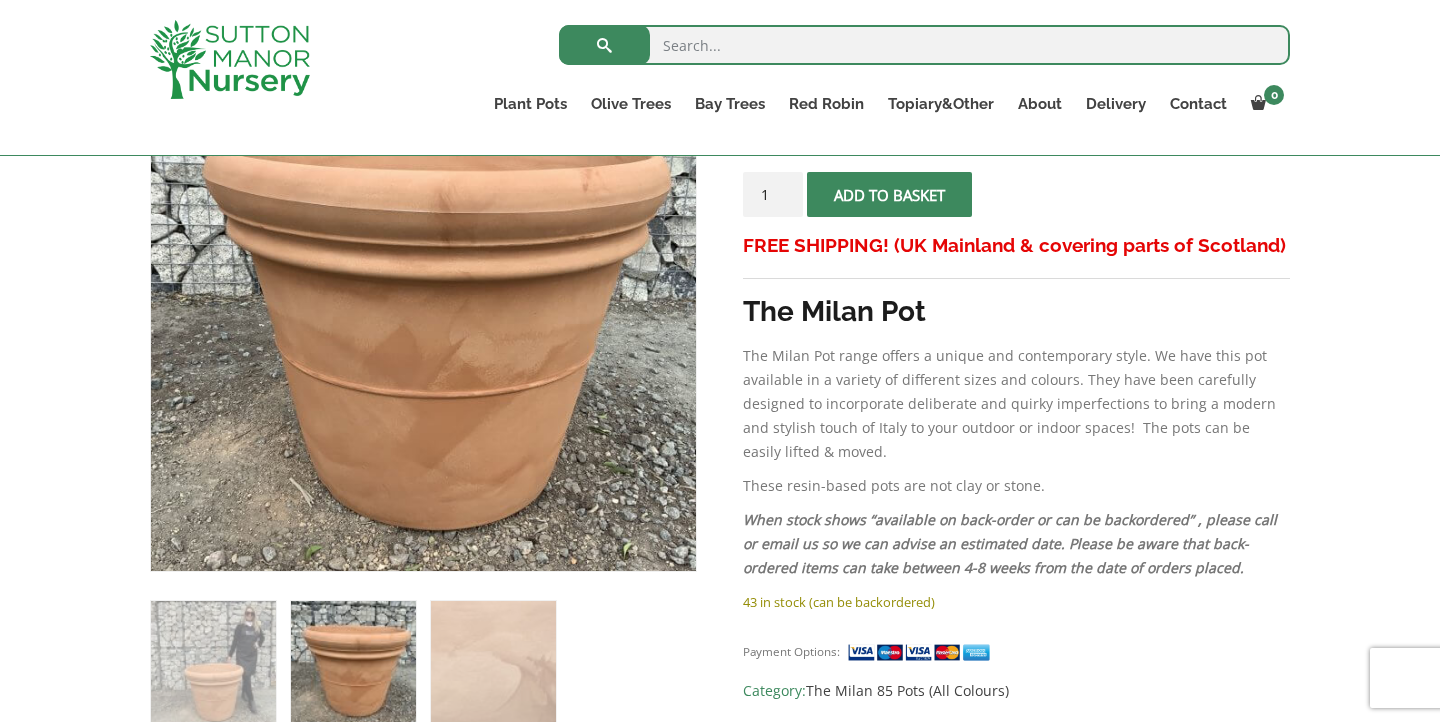 scroll, scrollTop: 433, scrollLeft: 0, axis: vertical 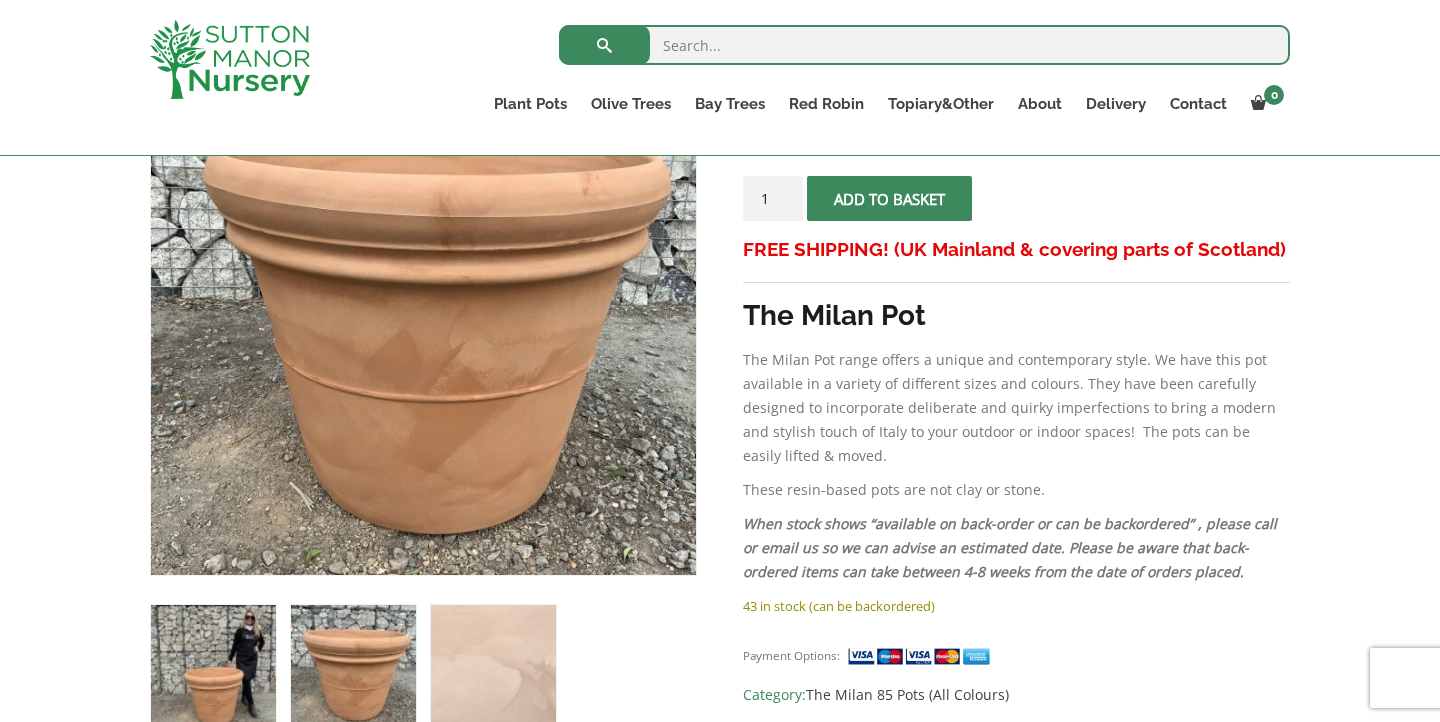 click at bounding box center (213, 667) 